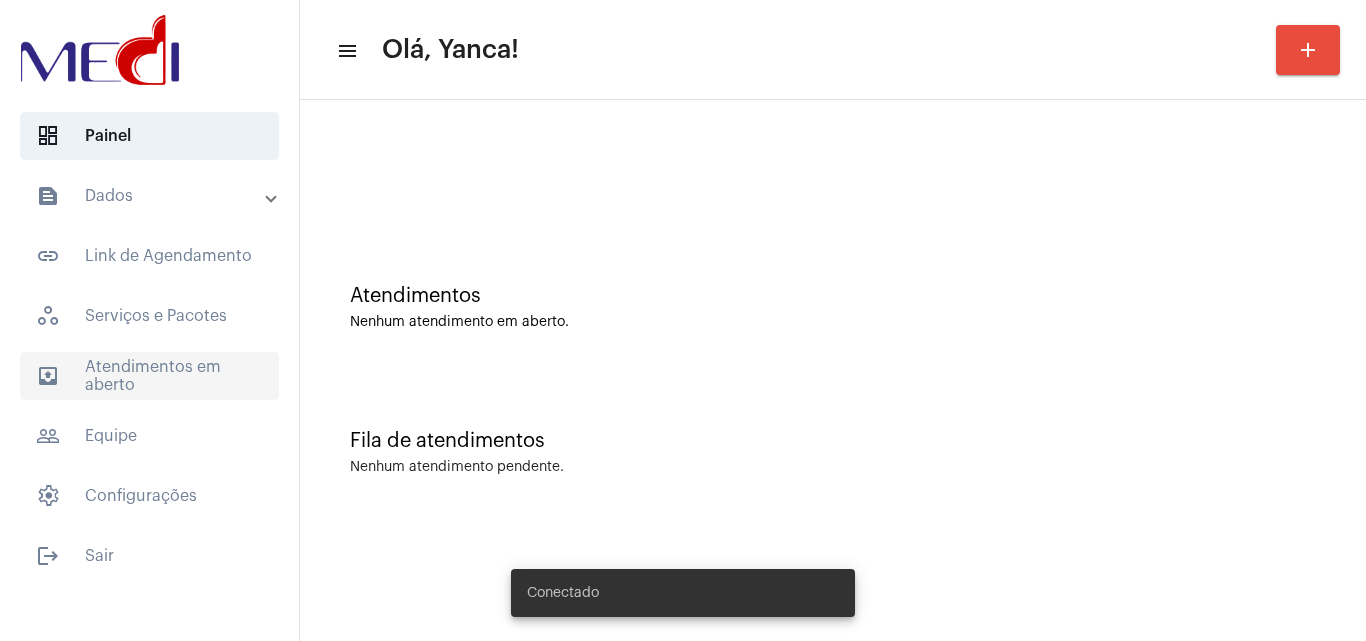 scroll, scrollTop: 0, scrollLeft: 0, axis: both 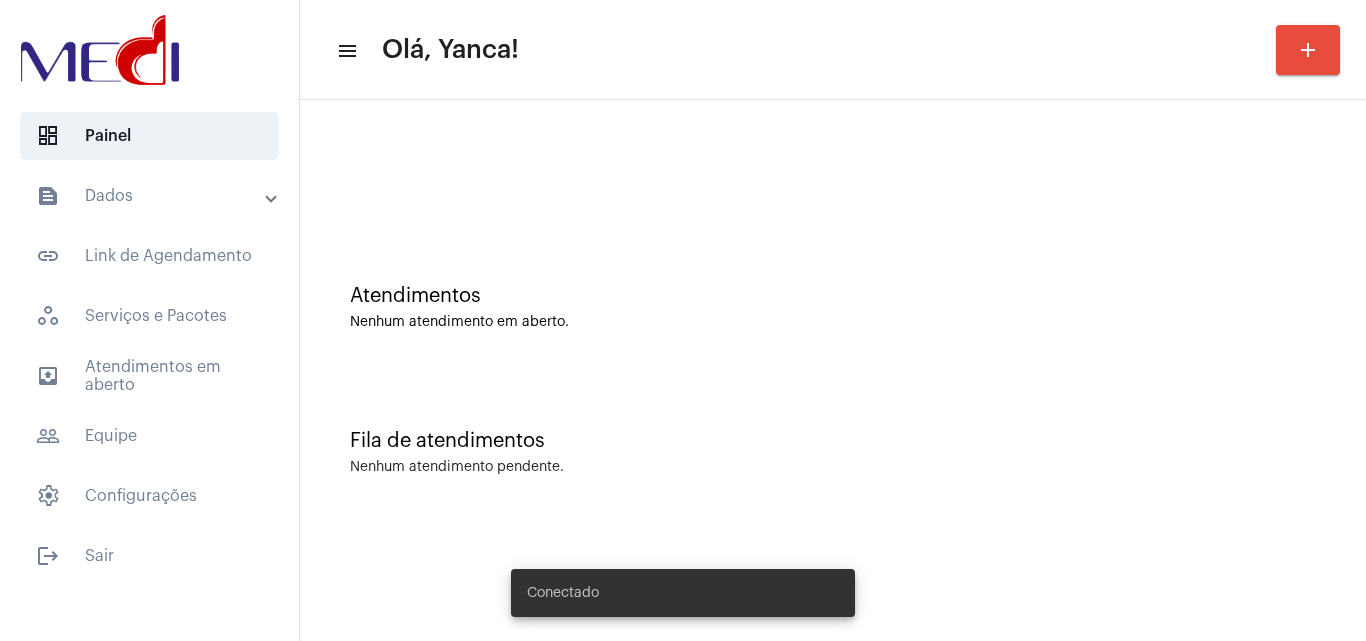 click on "text_snippet_outlined  Dados  text_snippet_outlined  Relatórios  history_outlined  Histórico  schedule_outlined  Agendamentos  link_outlined  Link de Agendamento   workspaces_outlined   Serviços e Pacotes  outbox_outline  Atendimentos em aberto  people_outline  Equipe   settings   Configurações" 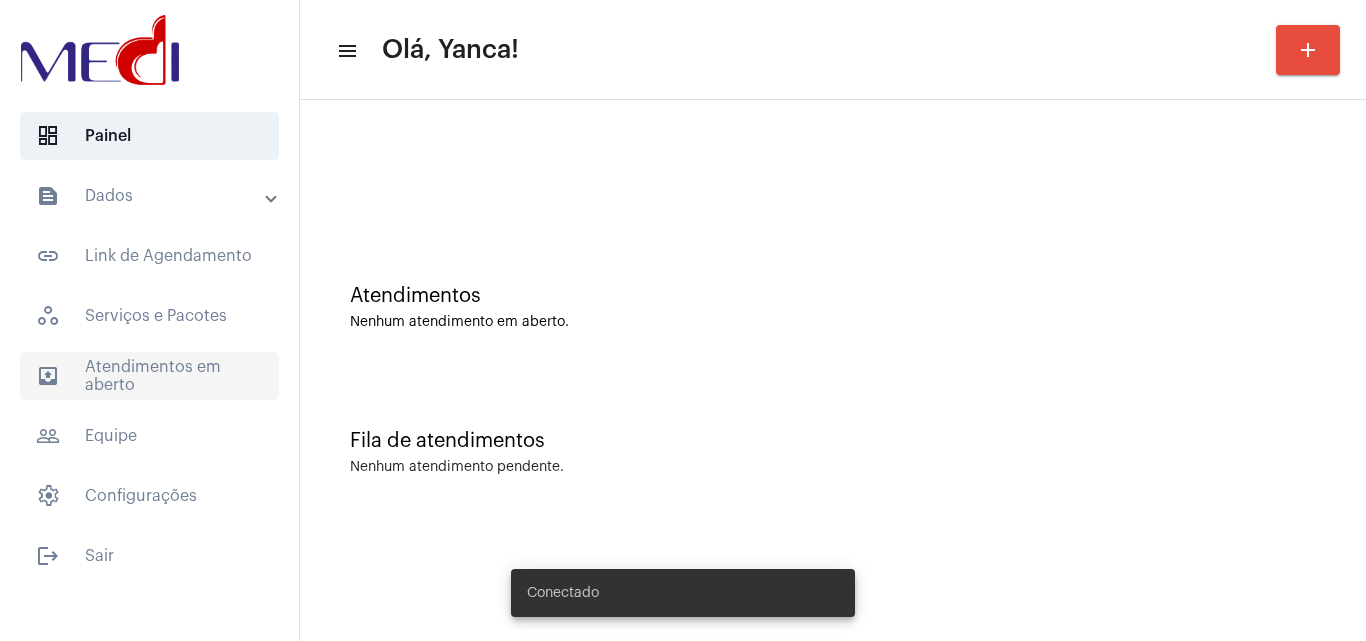 click on "outbox_outline  Atendimentos em aberto" 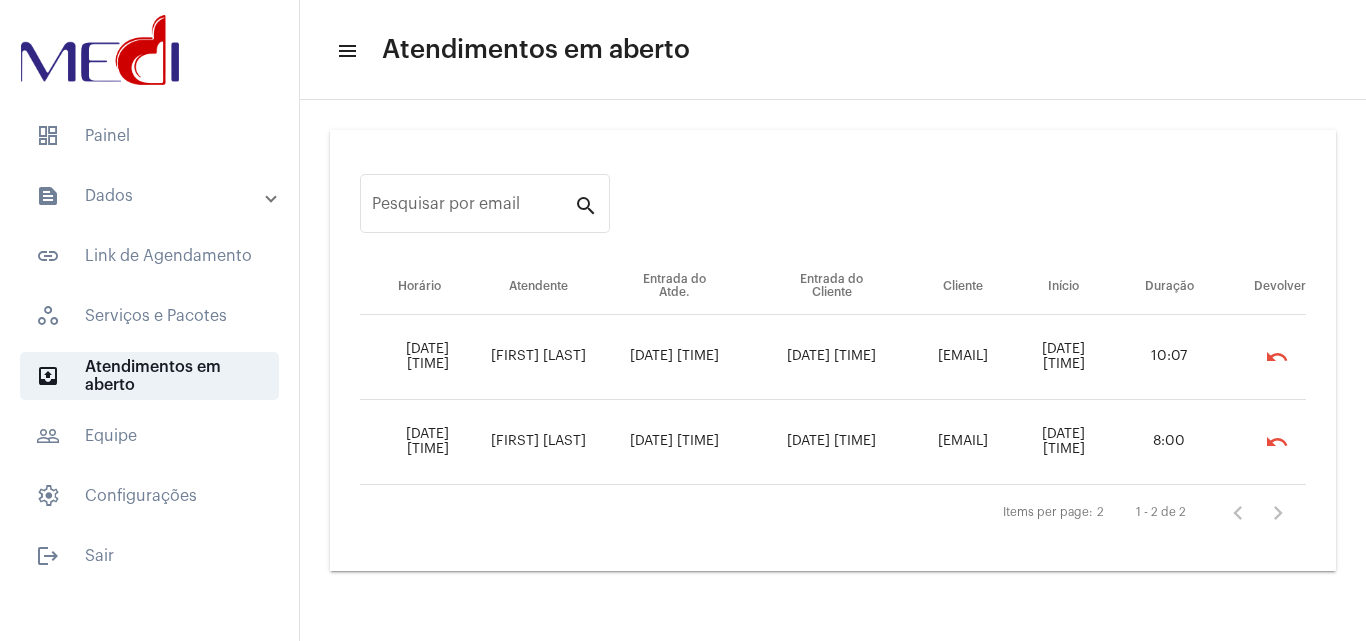 click on "dashboard   Painel  text_snippet_outlined  Dados  text_snippet_outlined  Relatórios  history_outlined  Histórico  schedule_outlined  Agendamentos  link_outlined  Link de Agendamento   workspaces_outlined   Serviços e Pacotes  outbox_outline  Atendimentos em aberto  people_outline  Equipe   settings   Configurações  logout  Sair" 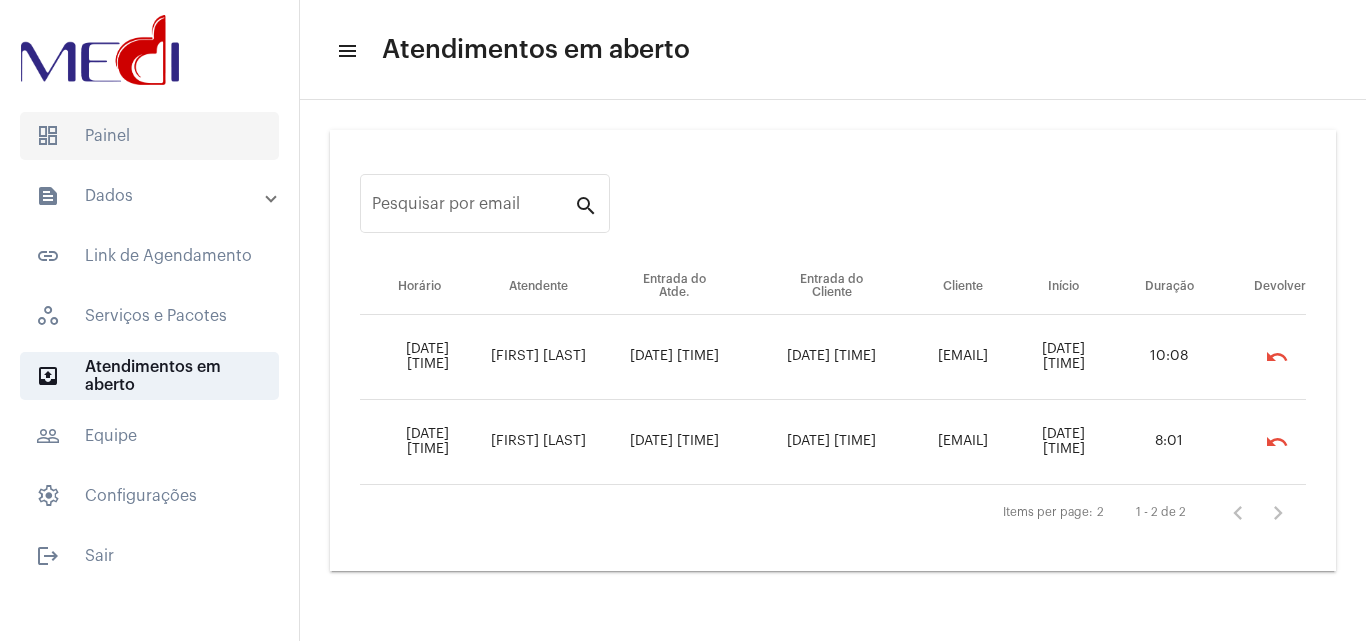 click on "dashboard   Painel" 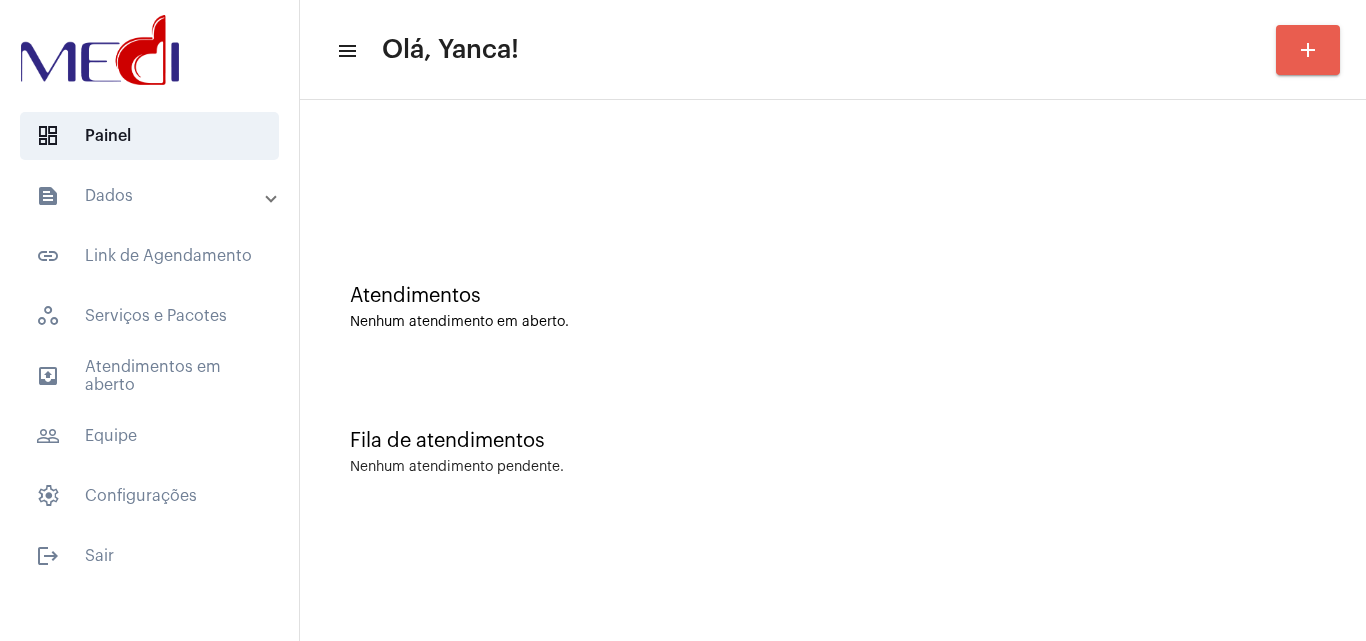 click on "add" 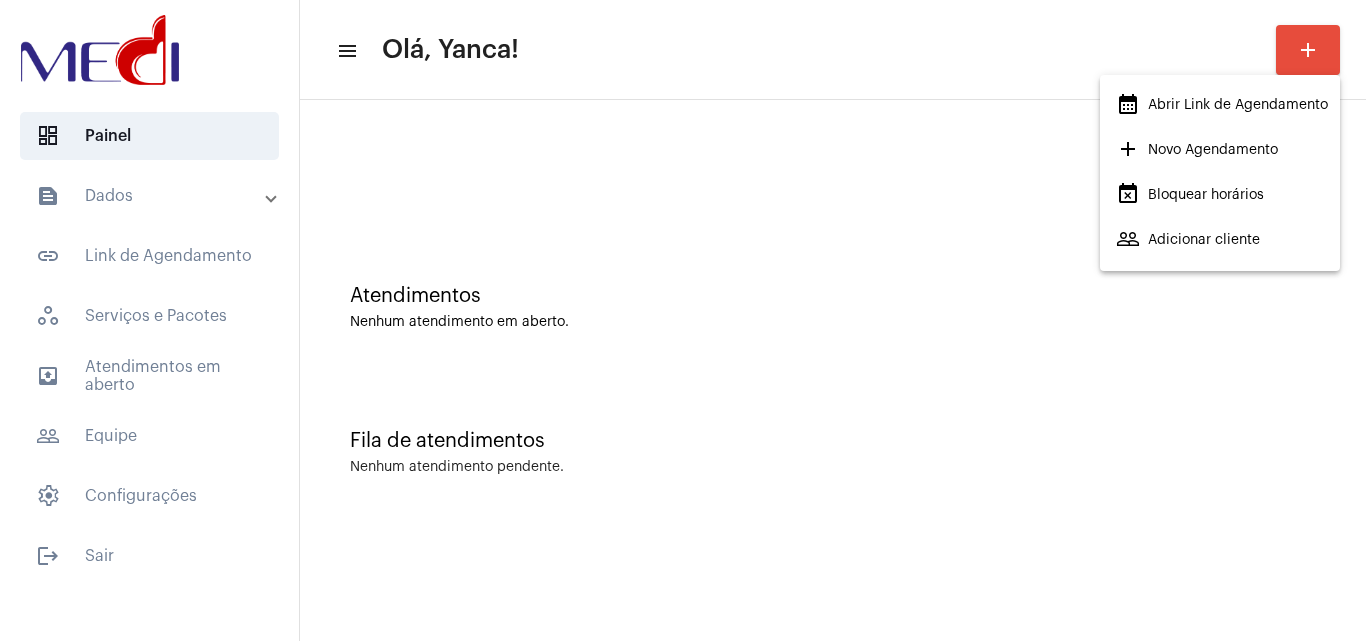 click on "add Novo Agendamento" at bounding box center [1197, 150] 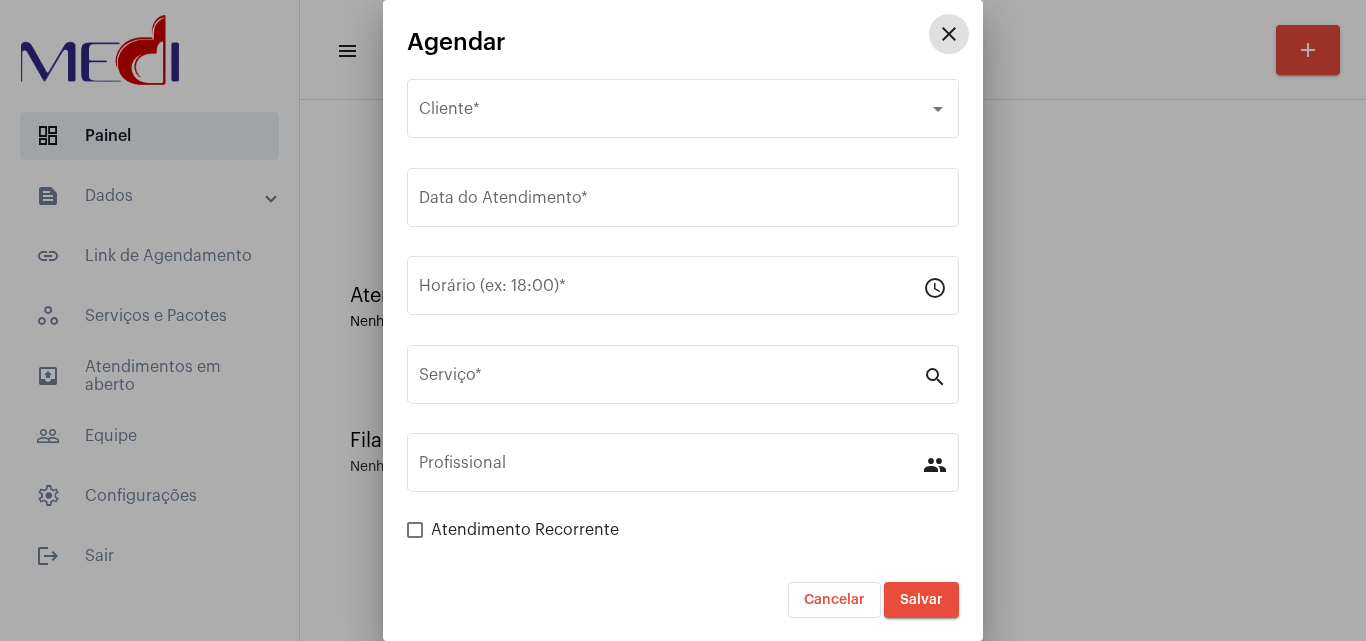 click on "Serviço  * search" at bounding box center (683, 385) 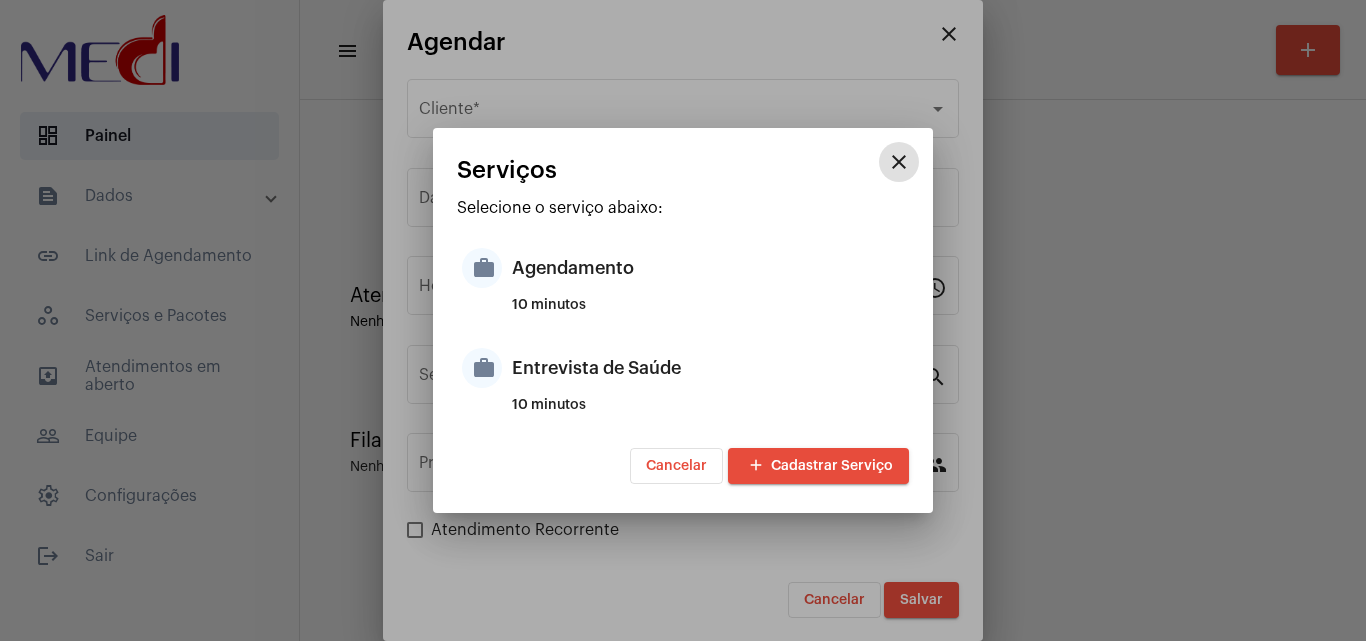 type 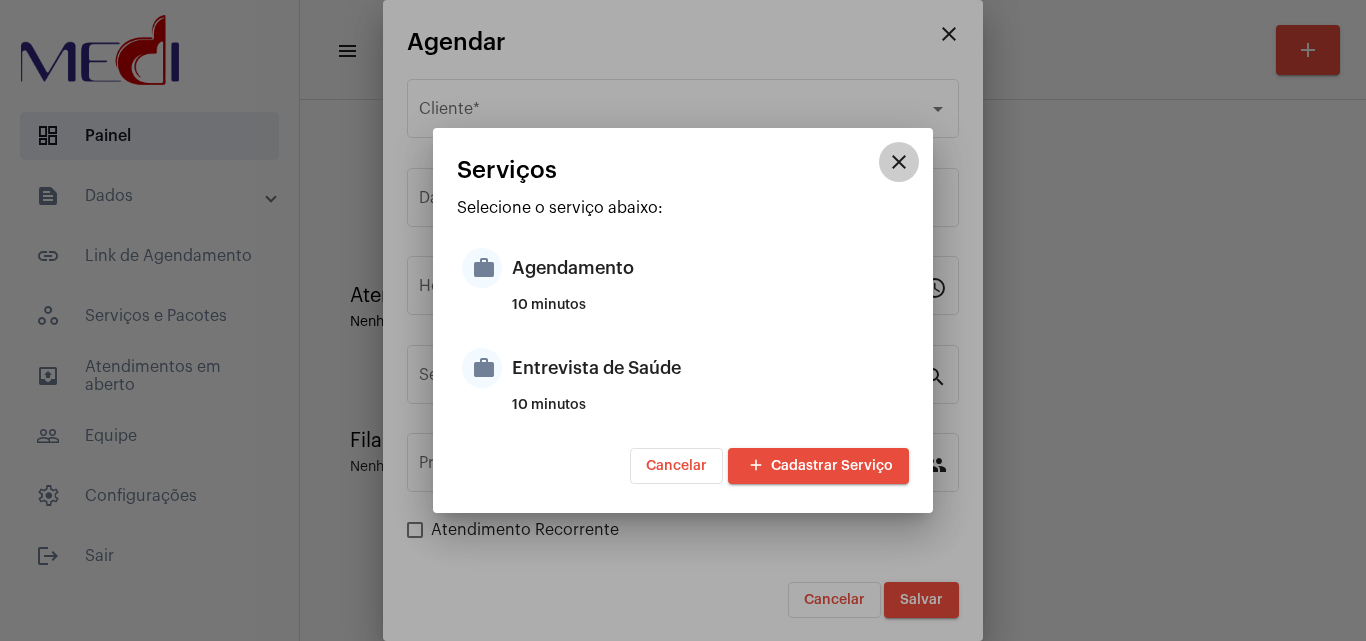 click on "close" at bounding box center (899, 162) 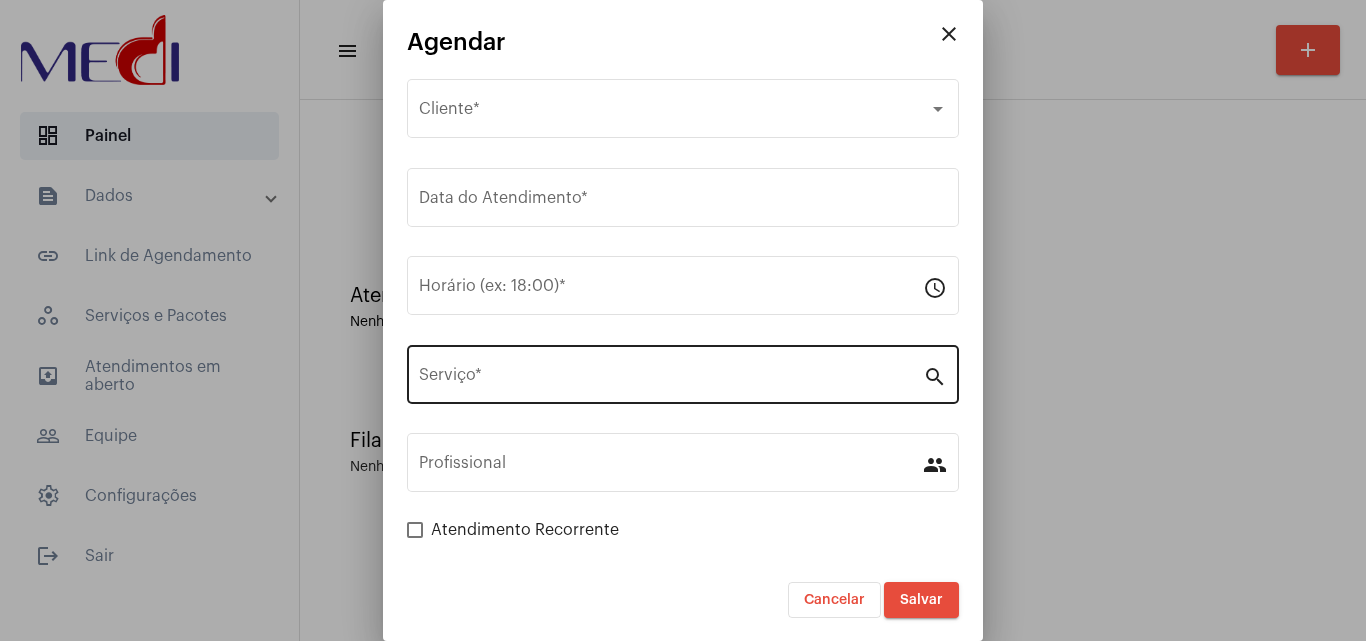 click on "Serviço  *" at bounding box center (671, 379) 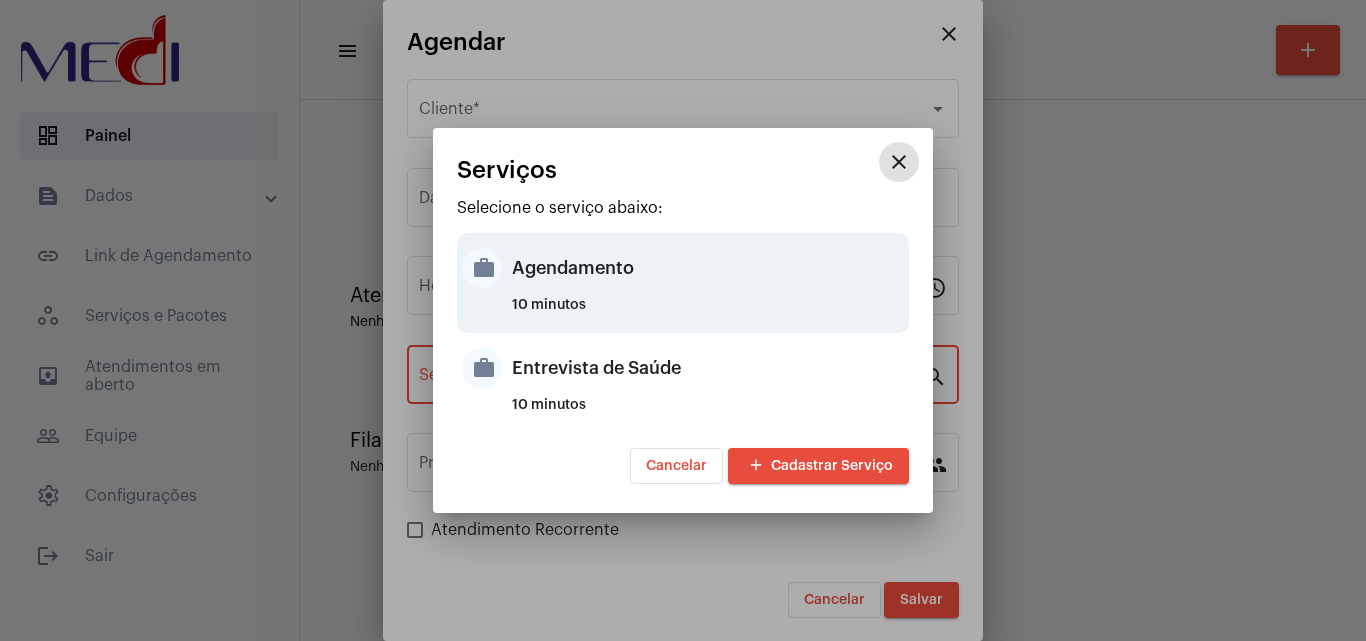 click on "Agendamento" at bounding box center (708, 268) 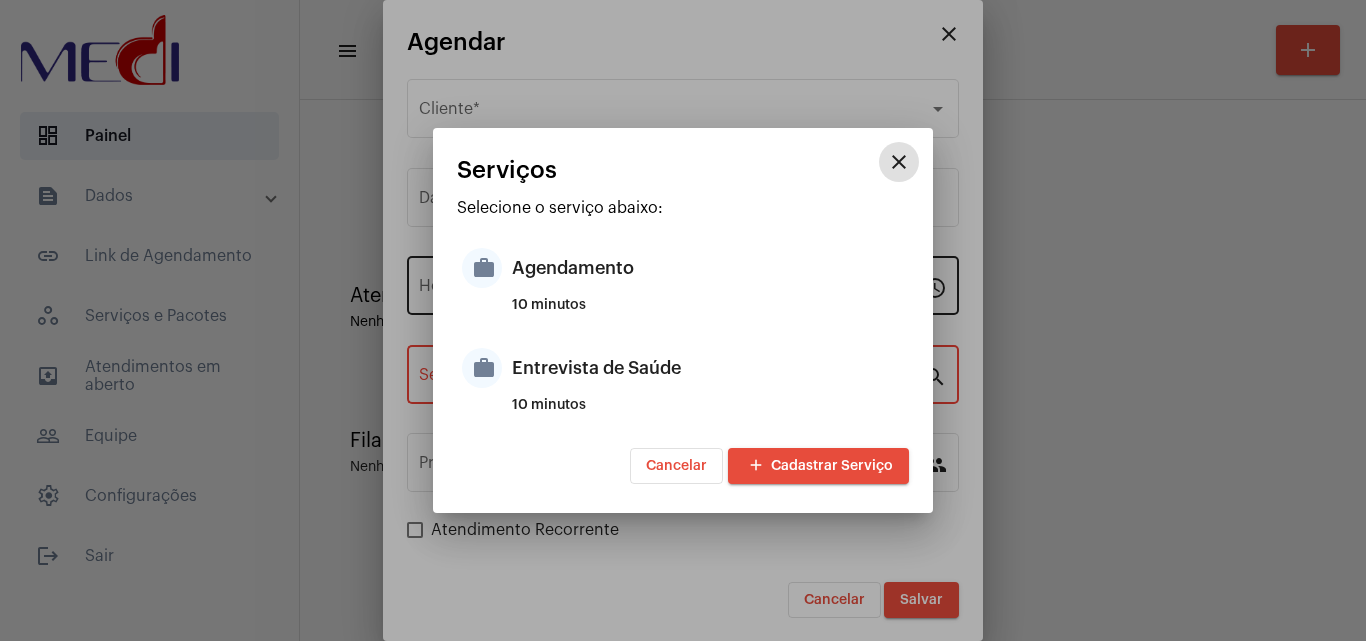 type on "Agendamento" 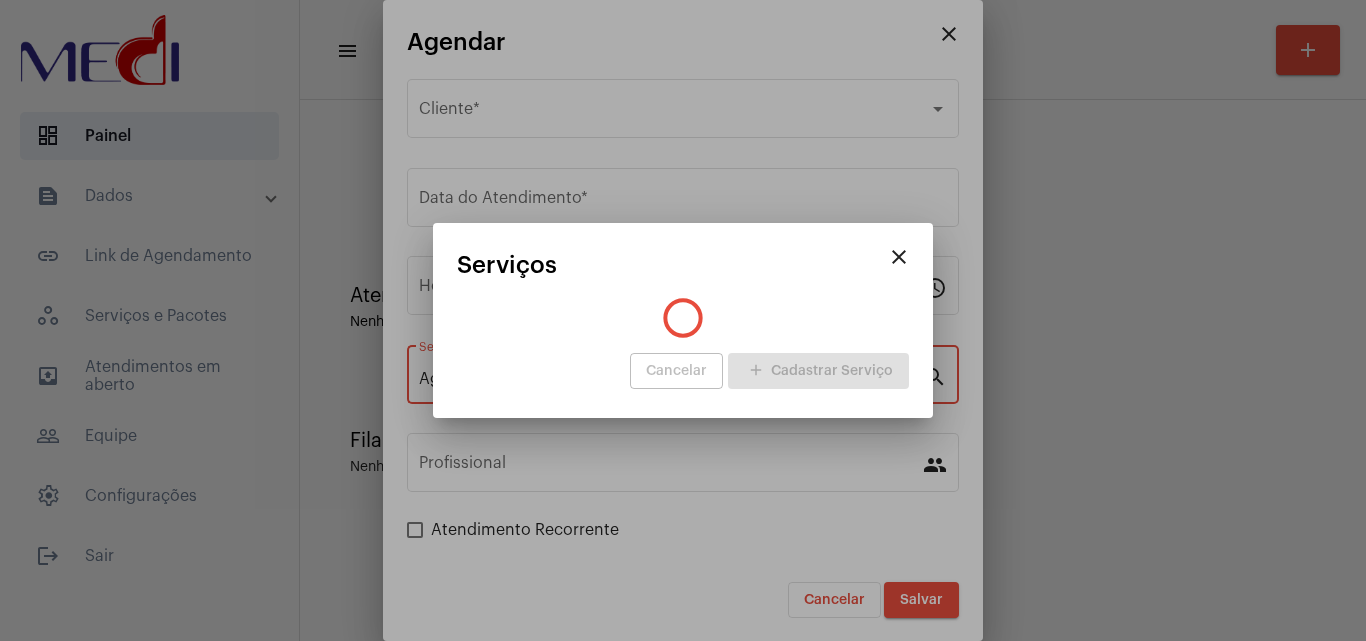 click at bounding box center [683, 320] 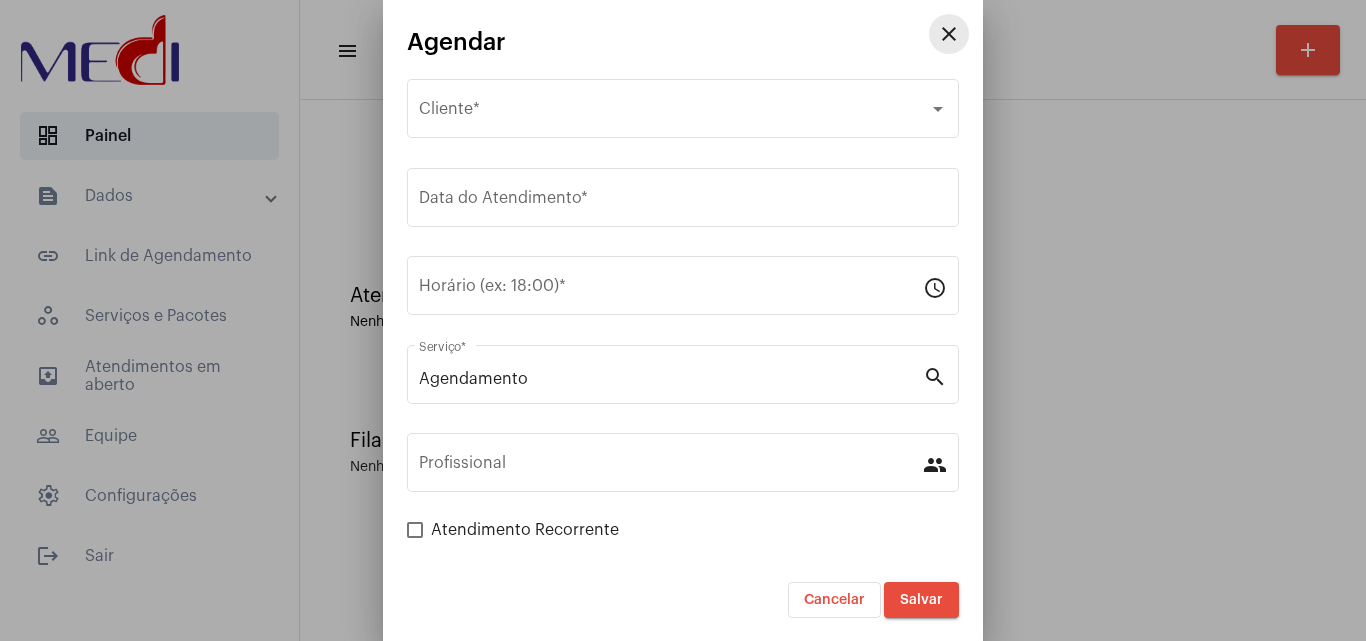 click on "close" at bounding box center [949, 34] 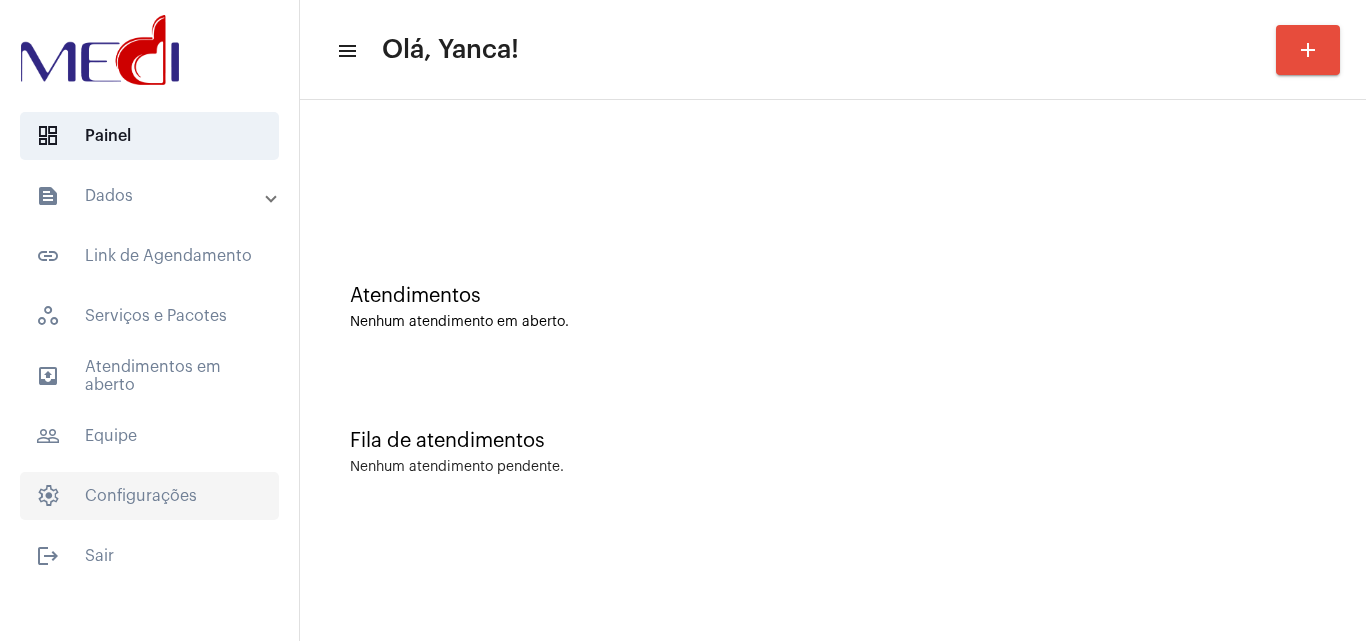 click on "settings   Configurações" 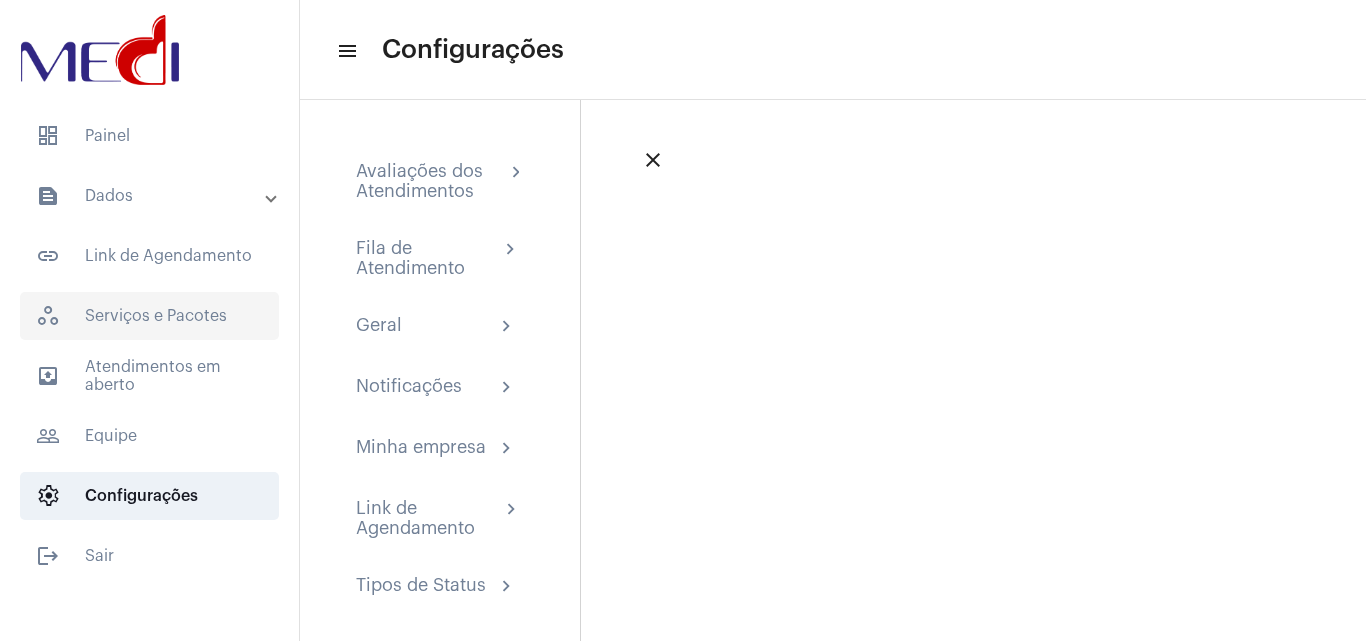 click on "workspaces_outlined   Serviços e Pacotes" 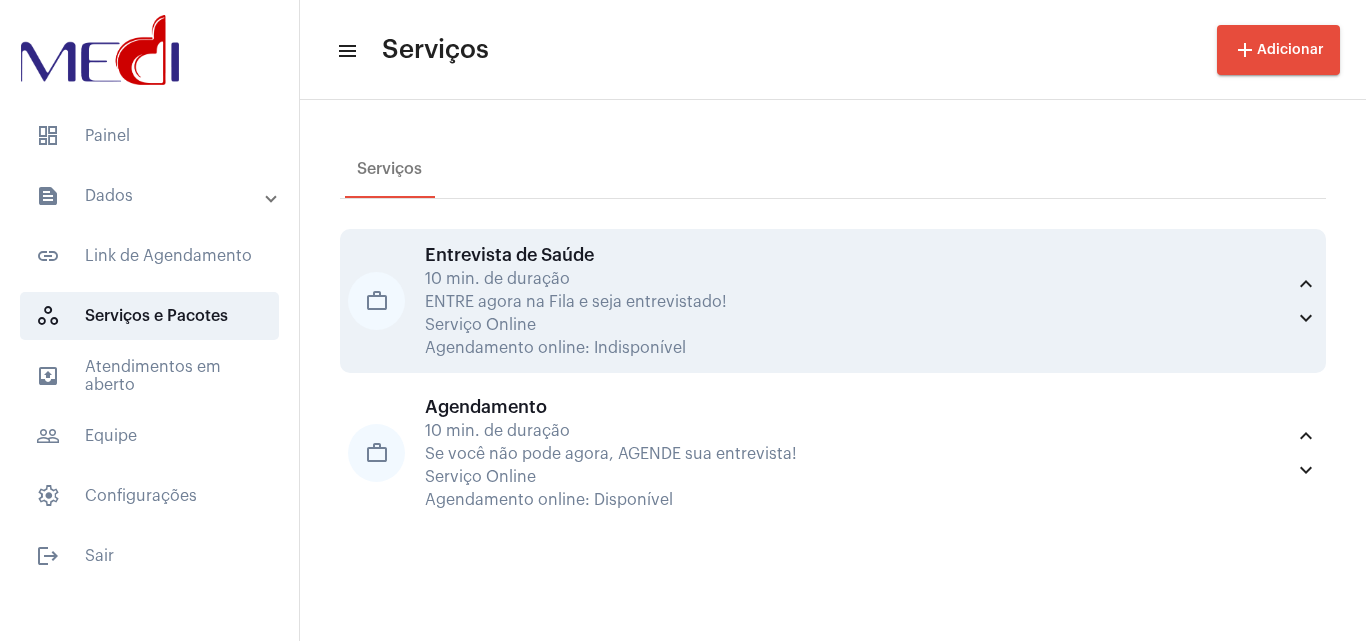 click on "Entrevista de Saúde" at bounding box center (854, 255) 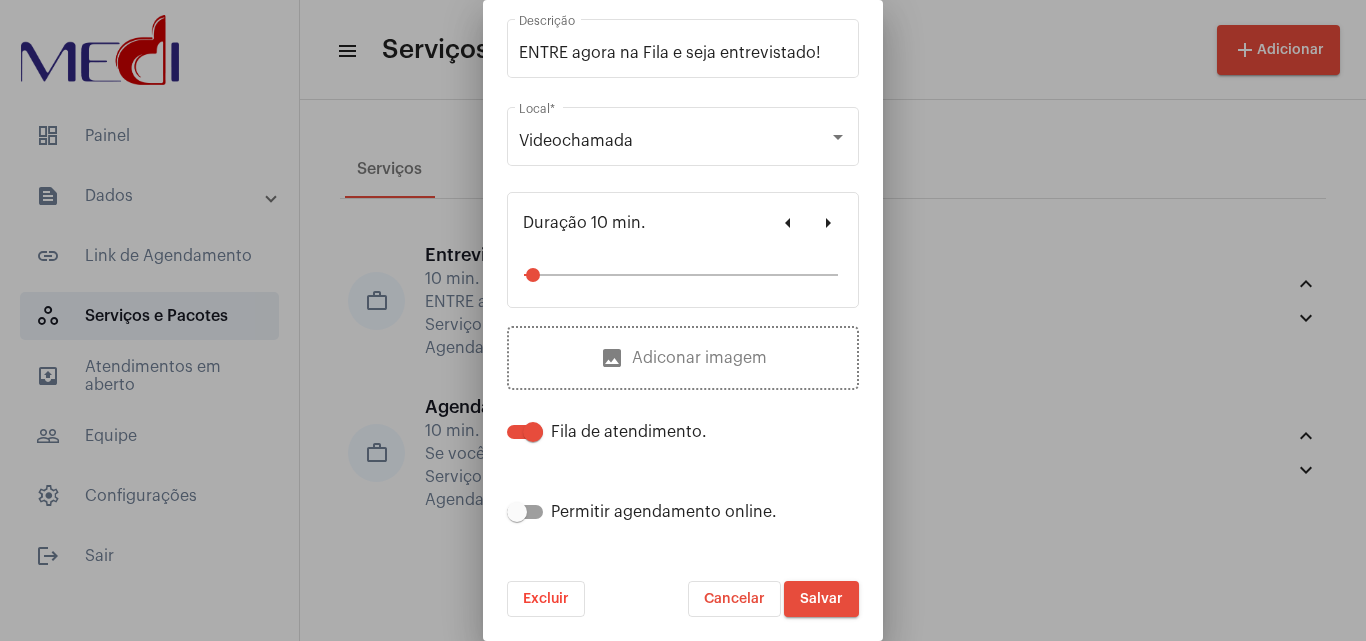 scroll, scrollTop: 0, scrollLeft: 0, axis: both 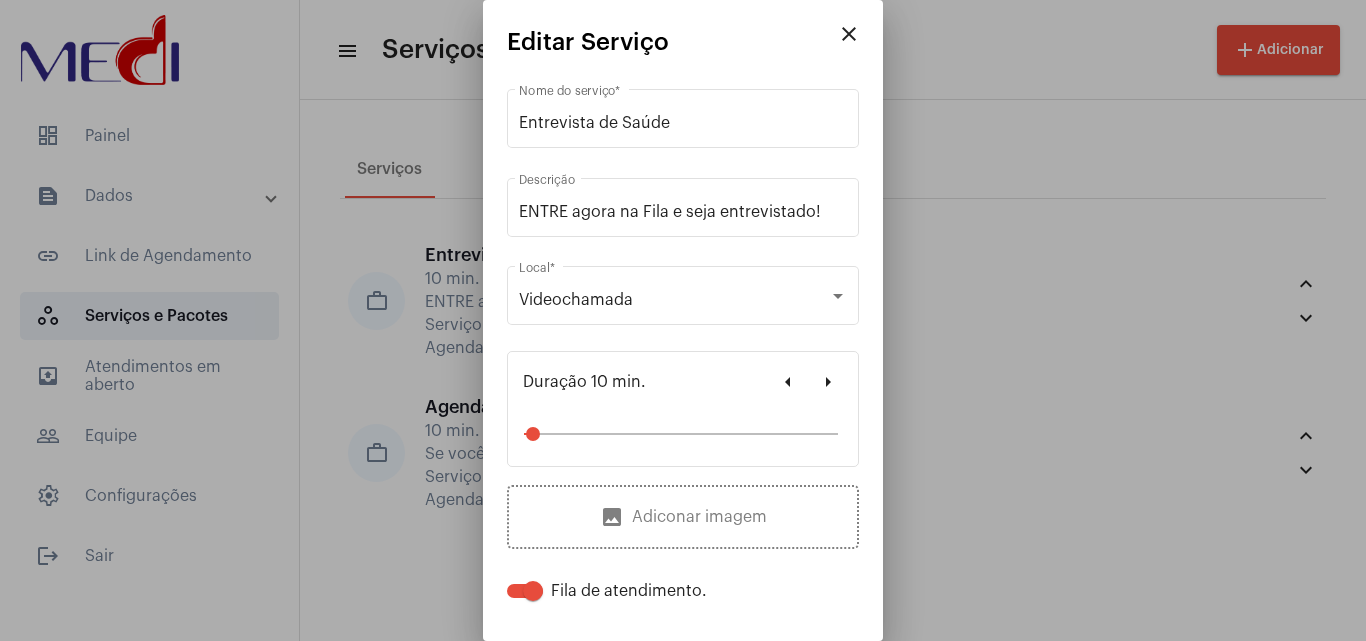 click on "close" at bounding box center (849, 34) 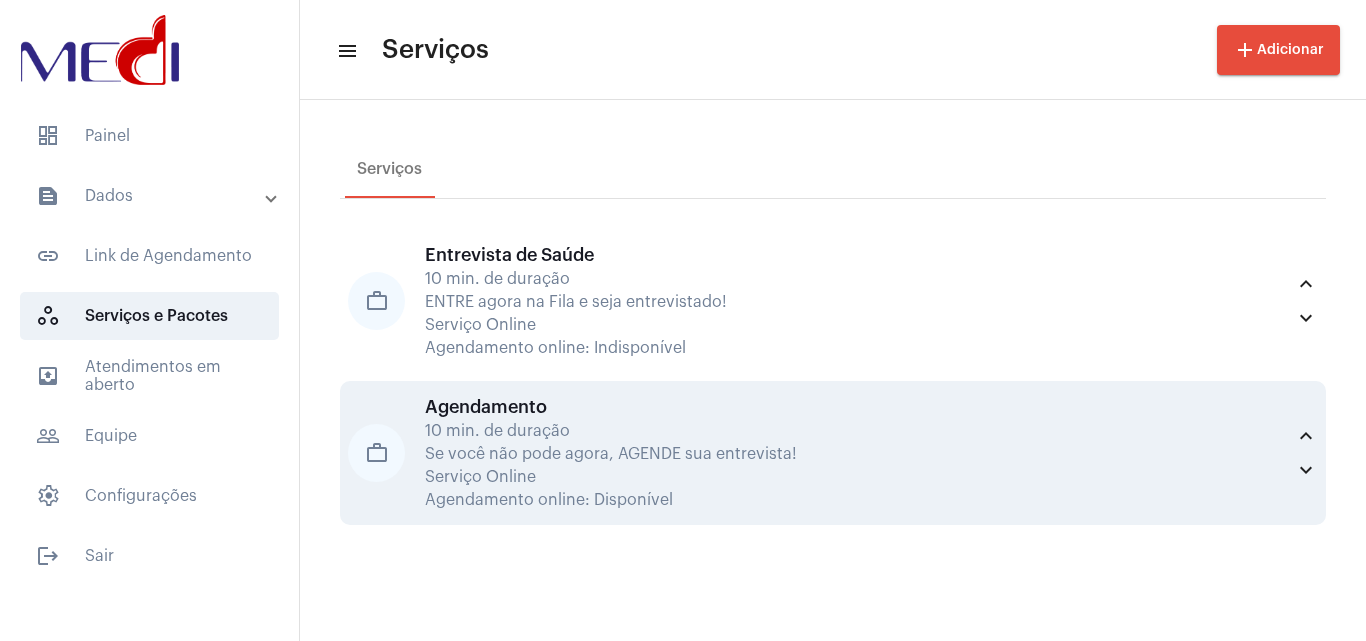 click on "Agendamento 10 min. de duração Se você não pode agora, AGENDE sua entrevista! Serviço Online Agendamento online: Disponível" at bounding box center (854, 453) 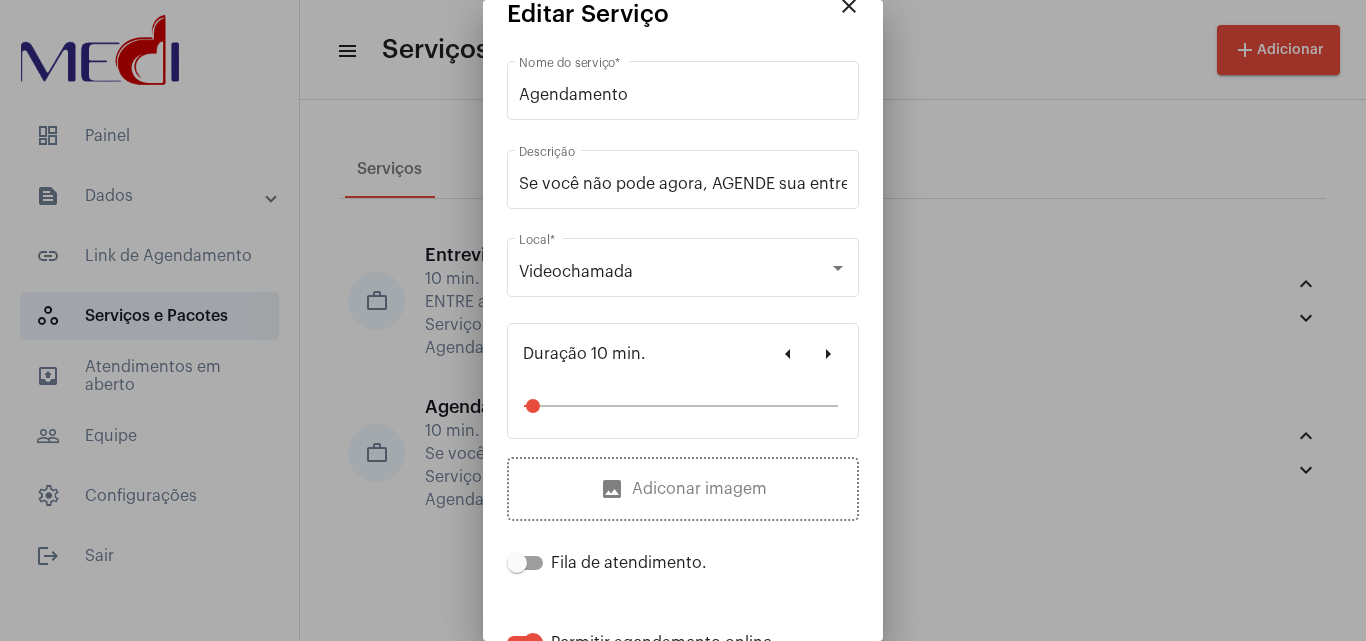 scroll, scrollTop: 0, scrollLeft: 0, axis: both 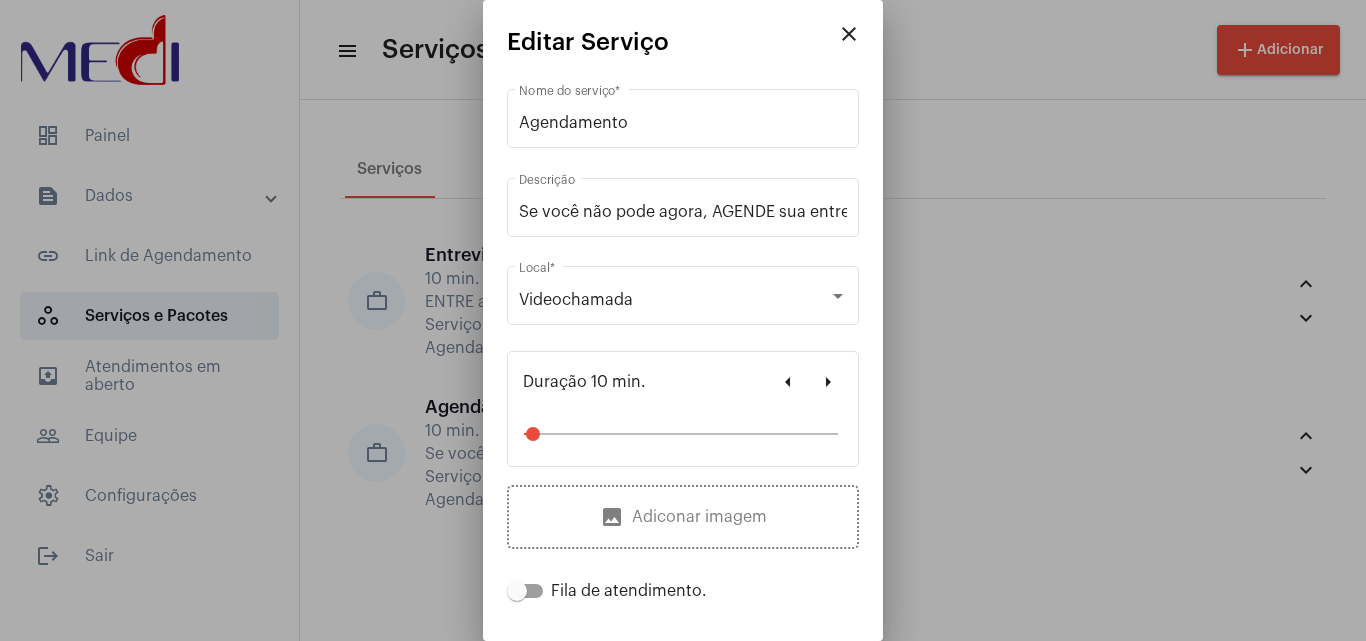 click on "close" at bounding box center [849, 34] 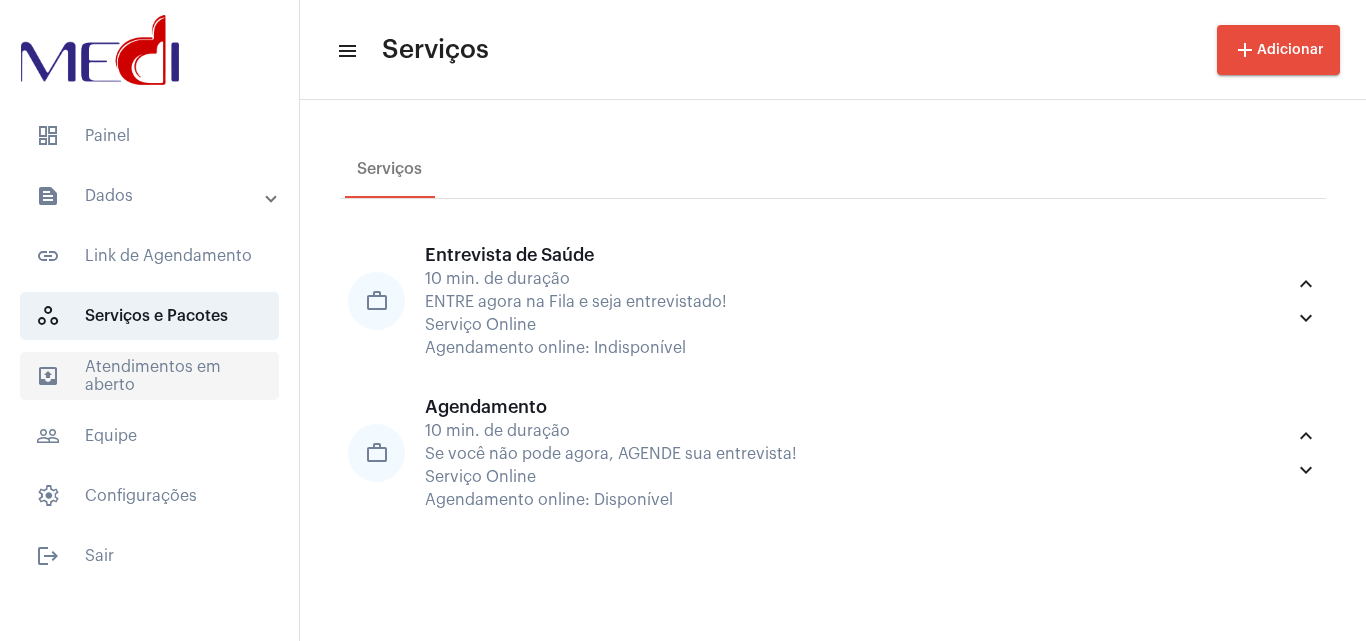 click on "outbox_outline  Atendimentos em aberto" 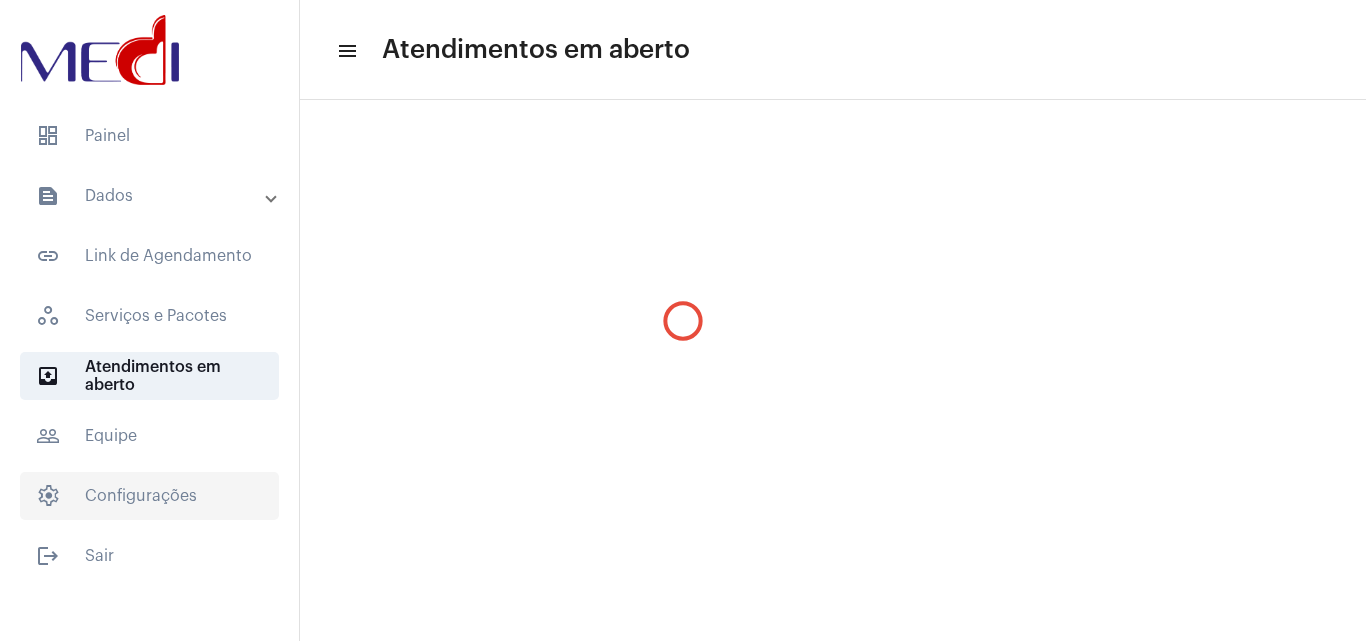 click on "settings   Configurações" 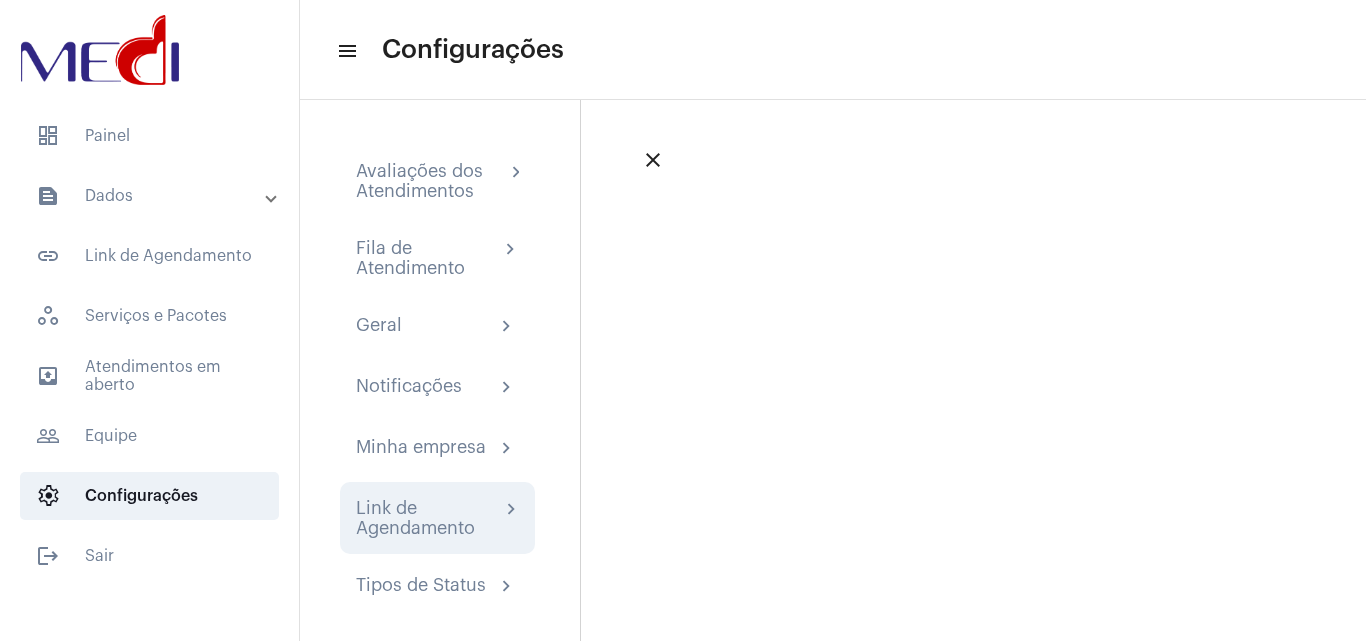 click on "Link de Agendamento chevron_right" 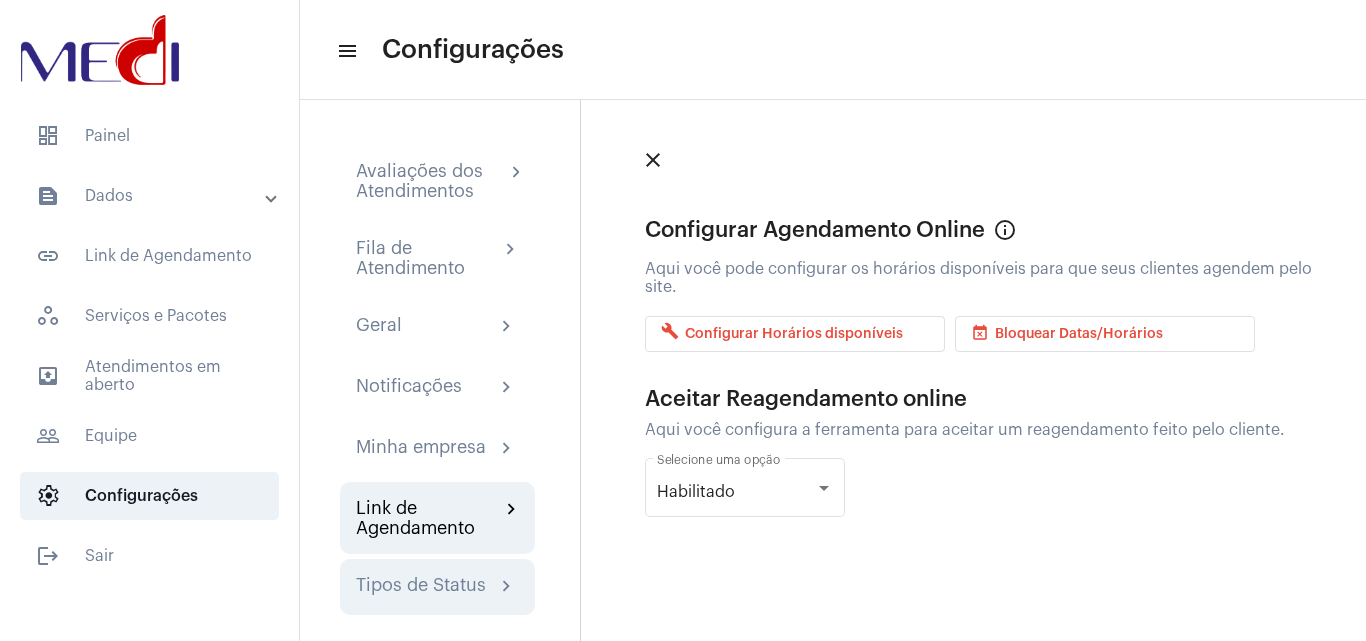 click on "Tipos de Status chevron_right" 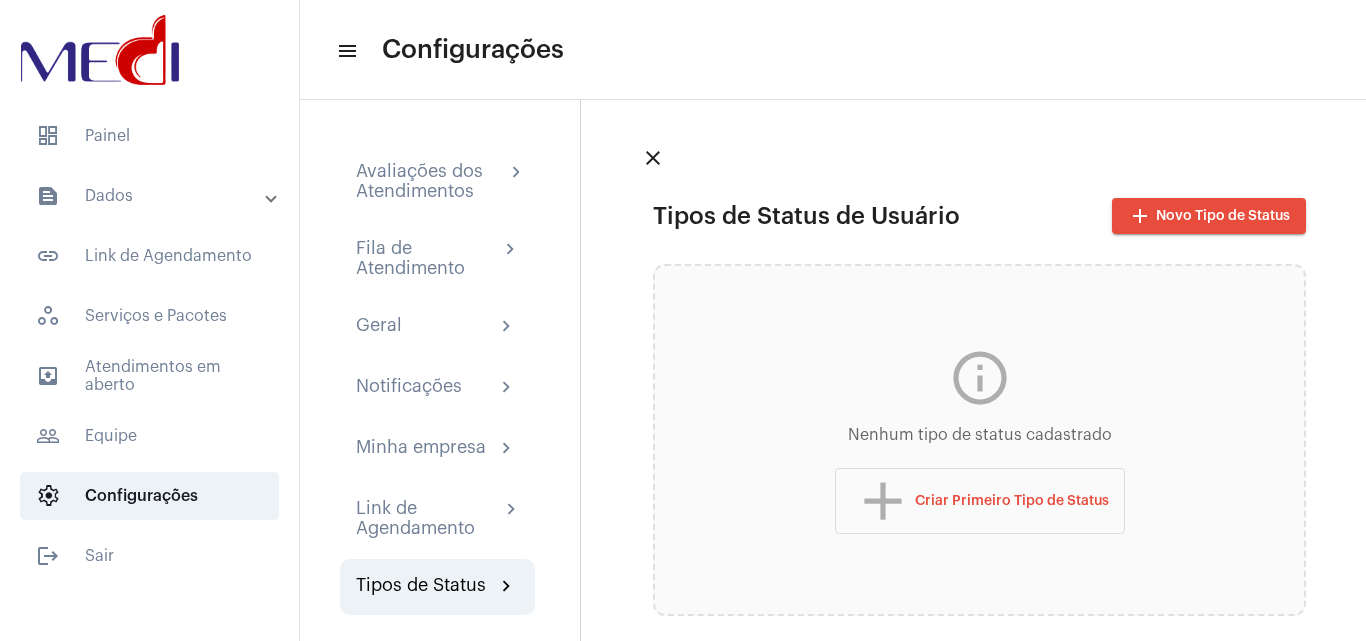 scroll, scrollTop: 37, scrollLeft: 0, axis: vertical 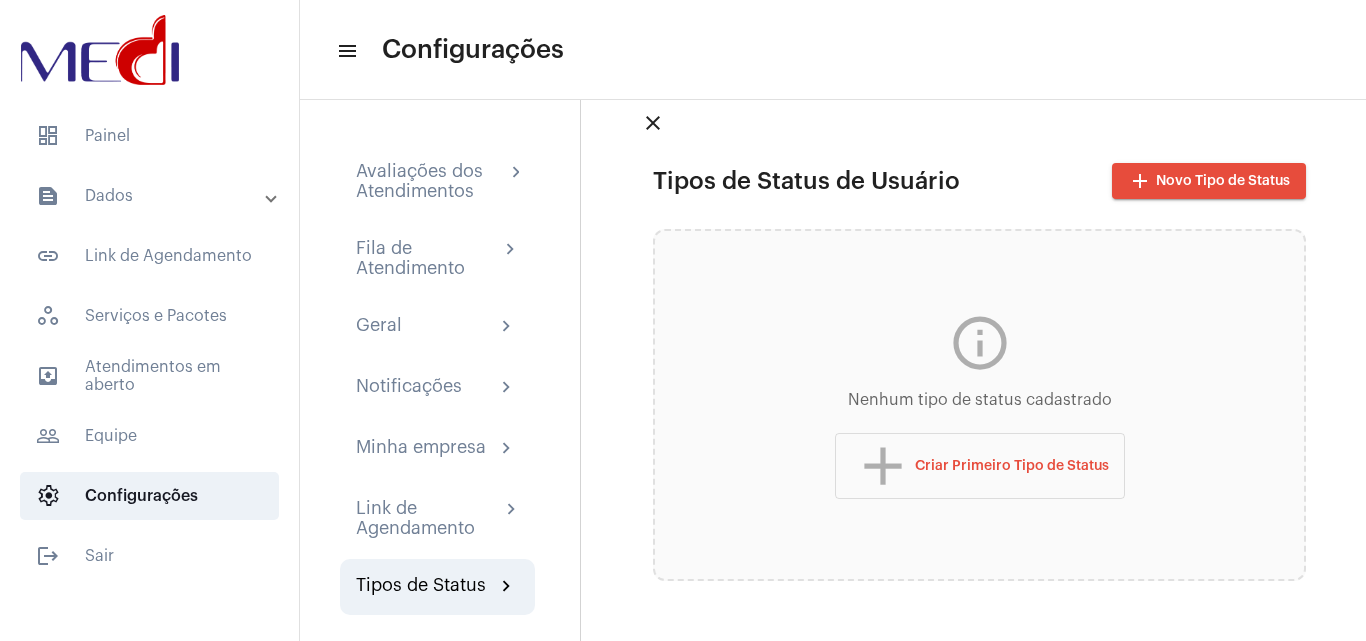 click on "add  Novo Tipo de Status" 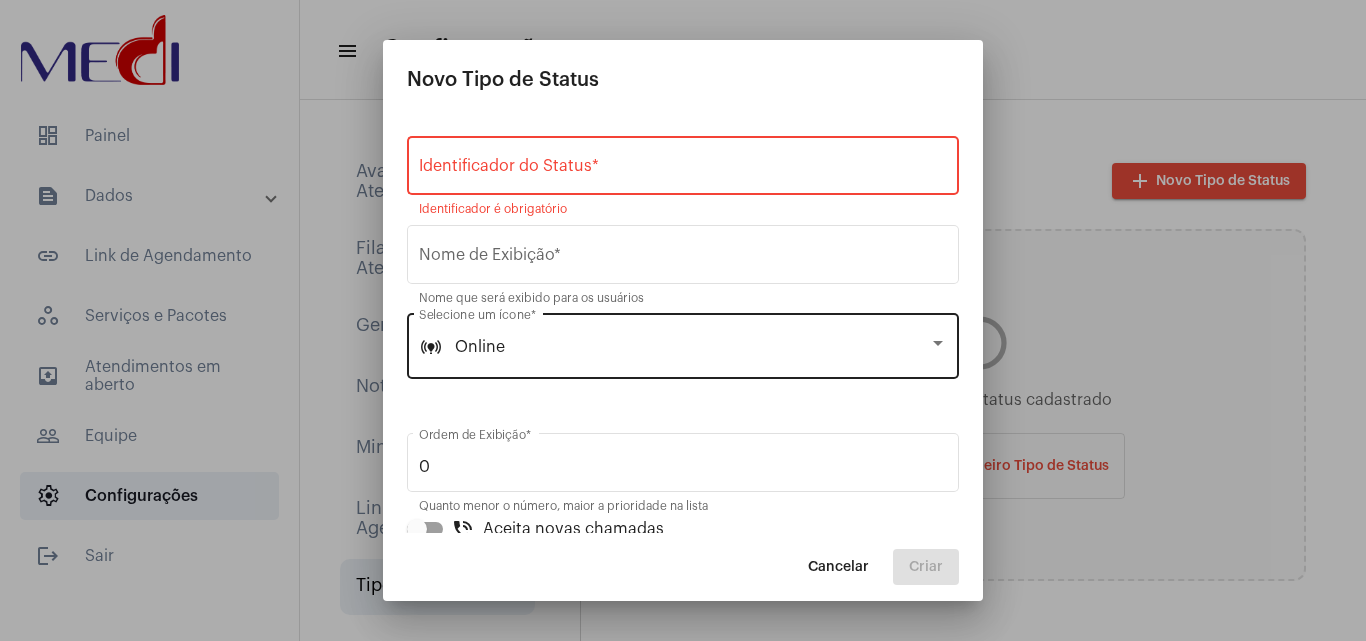 click on "online_prediction Online Selecione um ícone  *" at bounding box center (683, 344) 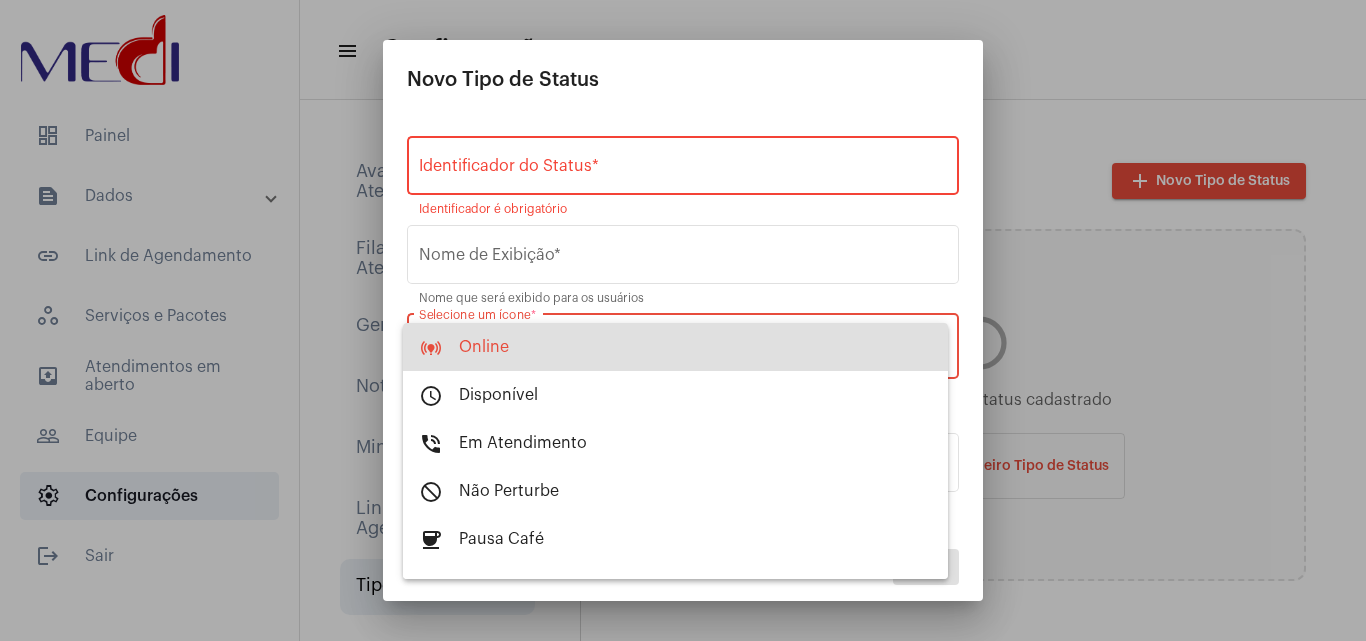 click on "online_prediction Online" at bounding box center [675, 347] 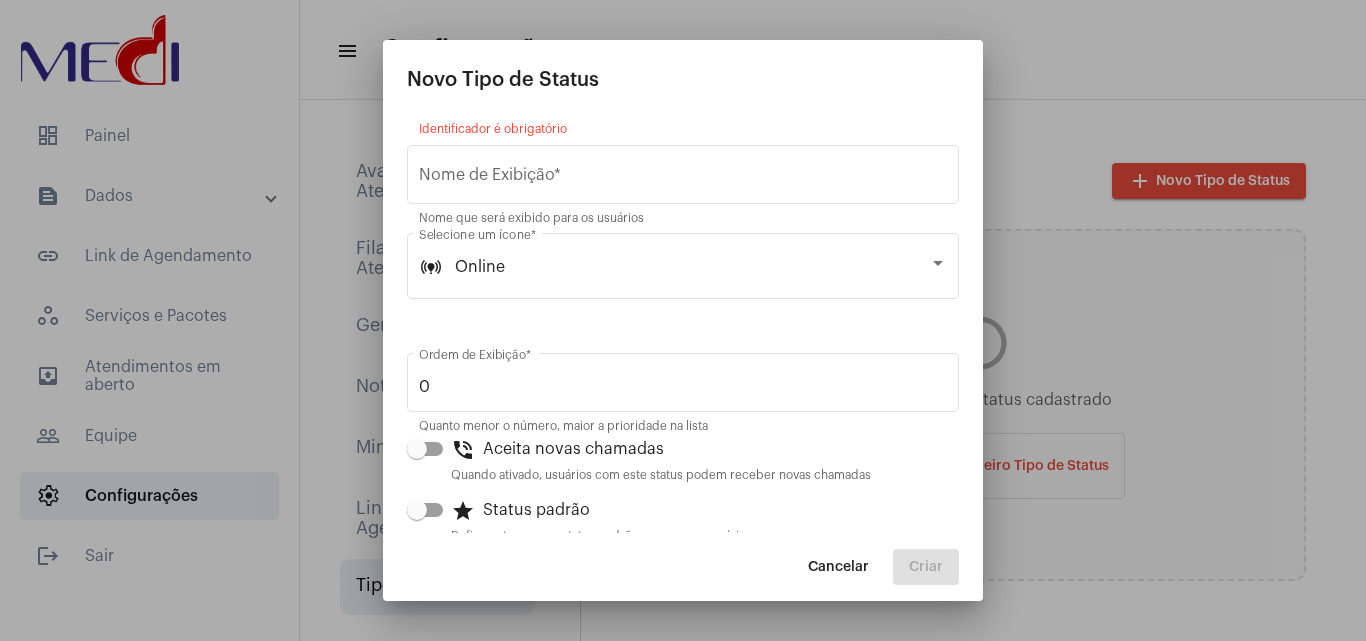 scroll, scrollTop: 130, scrollLeft: 0, axis: vertical 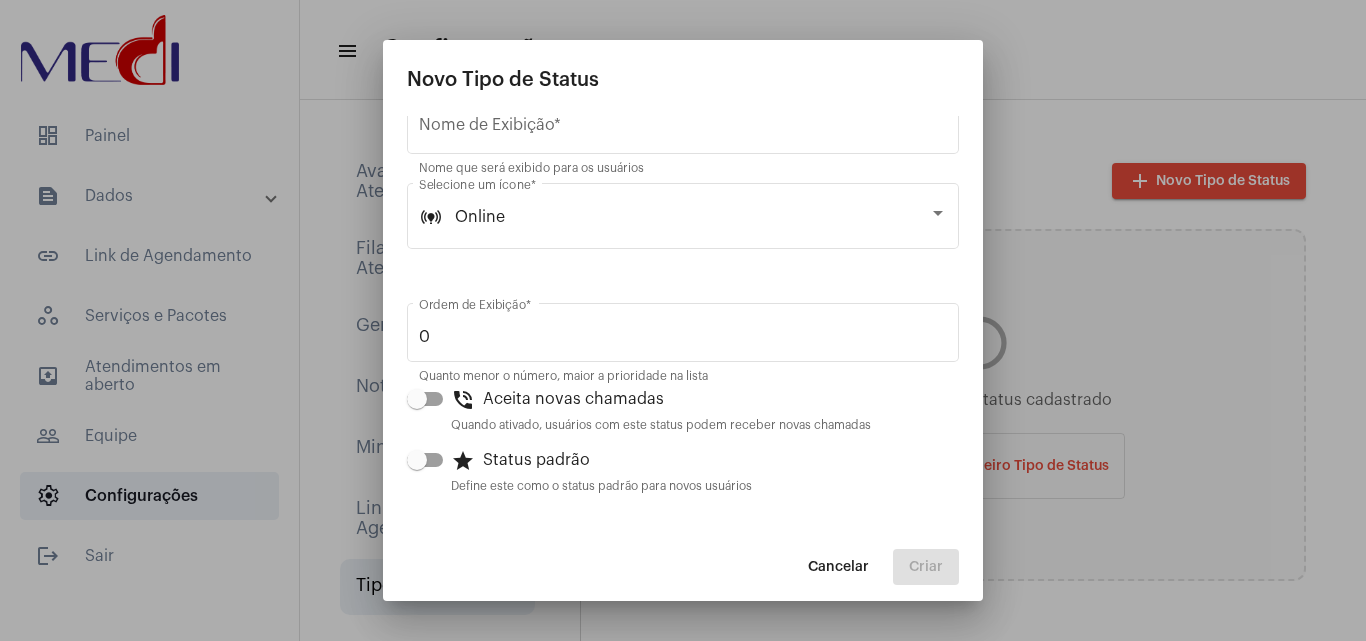 click on "Cancelar" 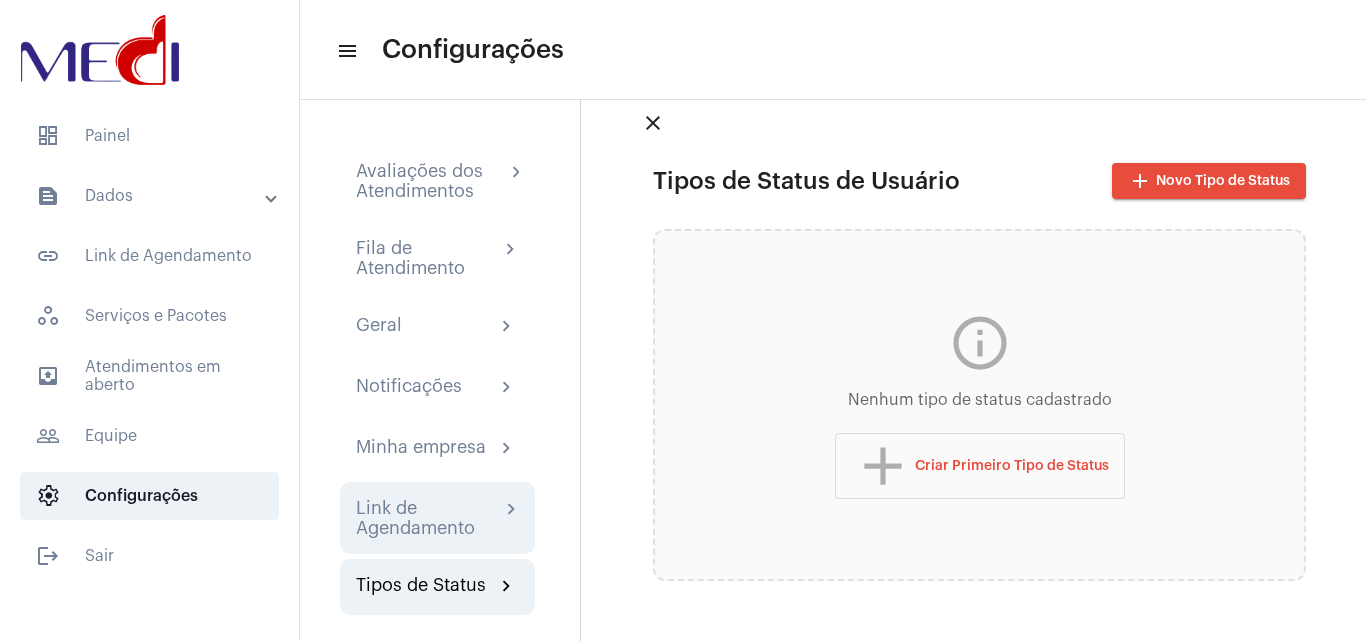 click on "Link de Agendamento" 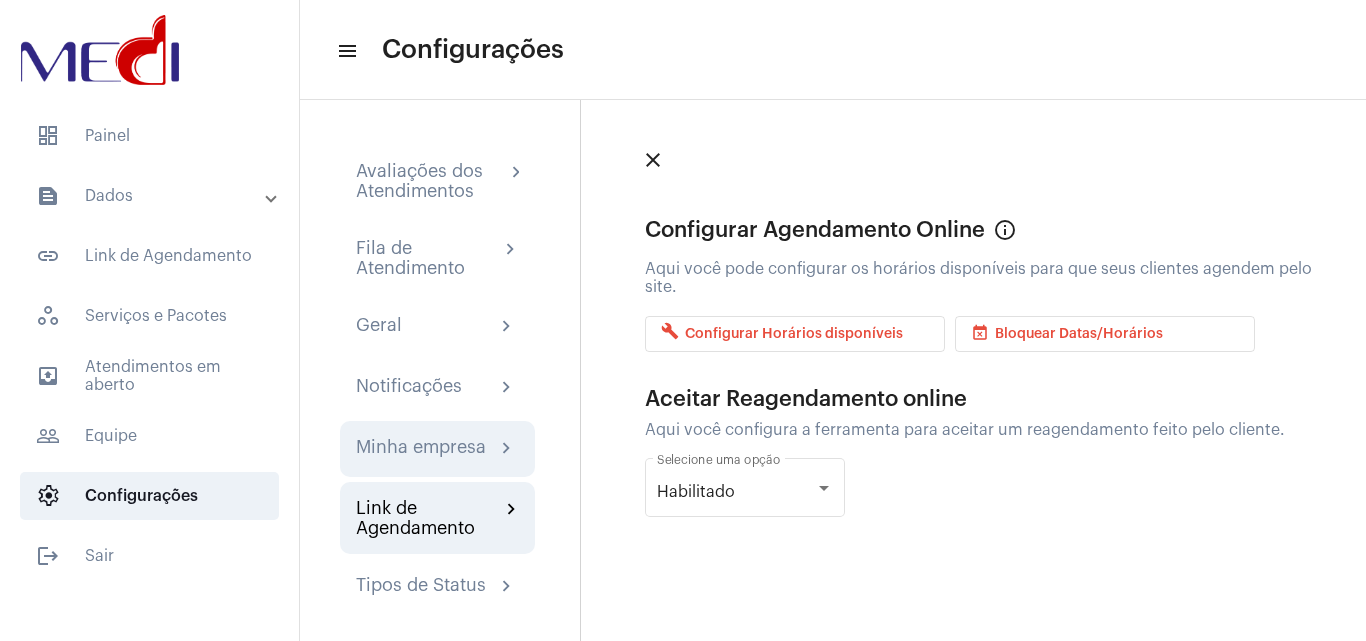 click on "Minha empresa" 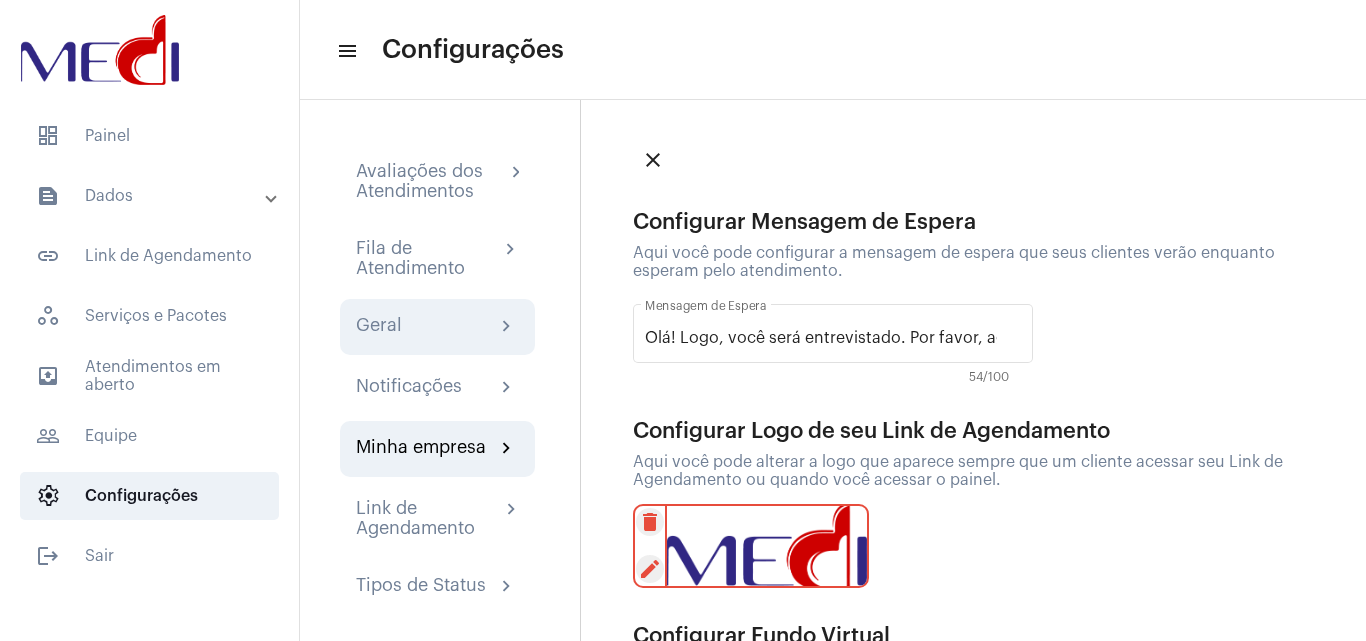 click on "Geral chevron_right" 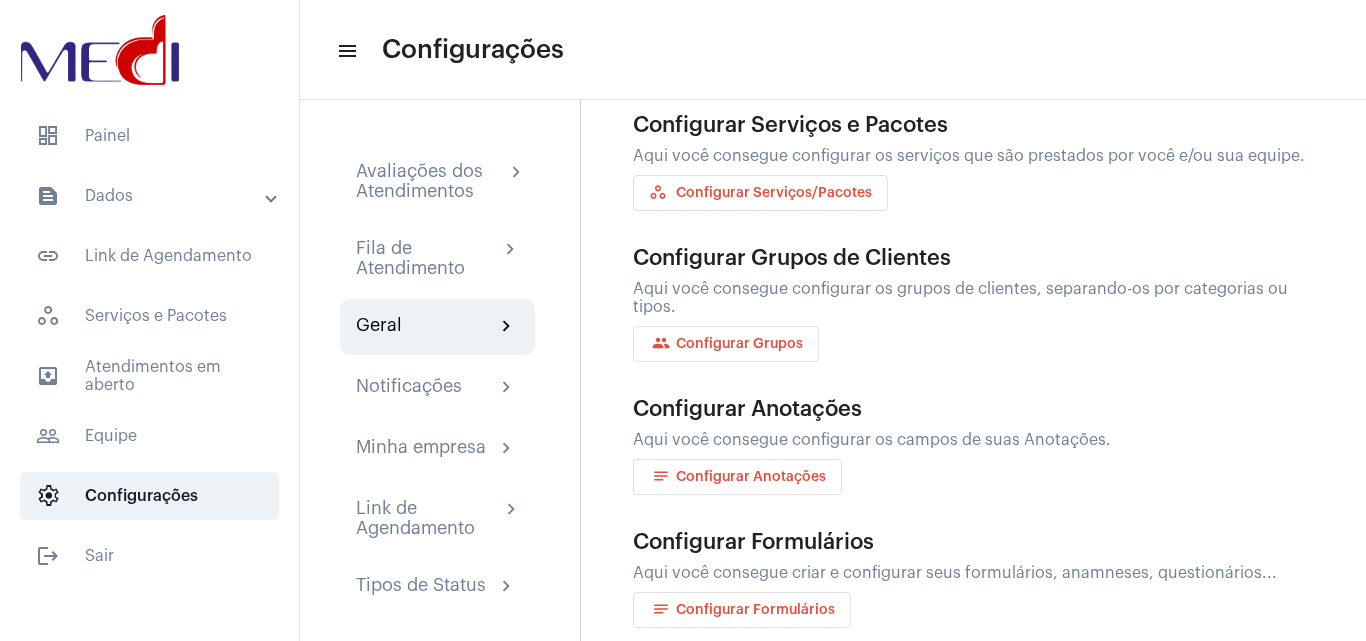 scroll, scrollTop: 363, scrollLeft: 0, axis: vertical 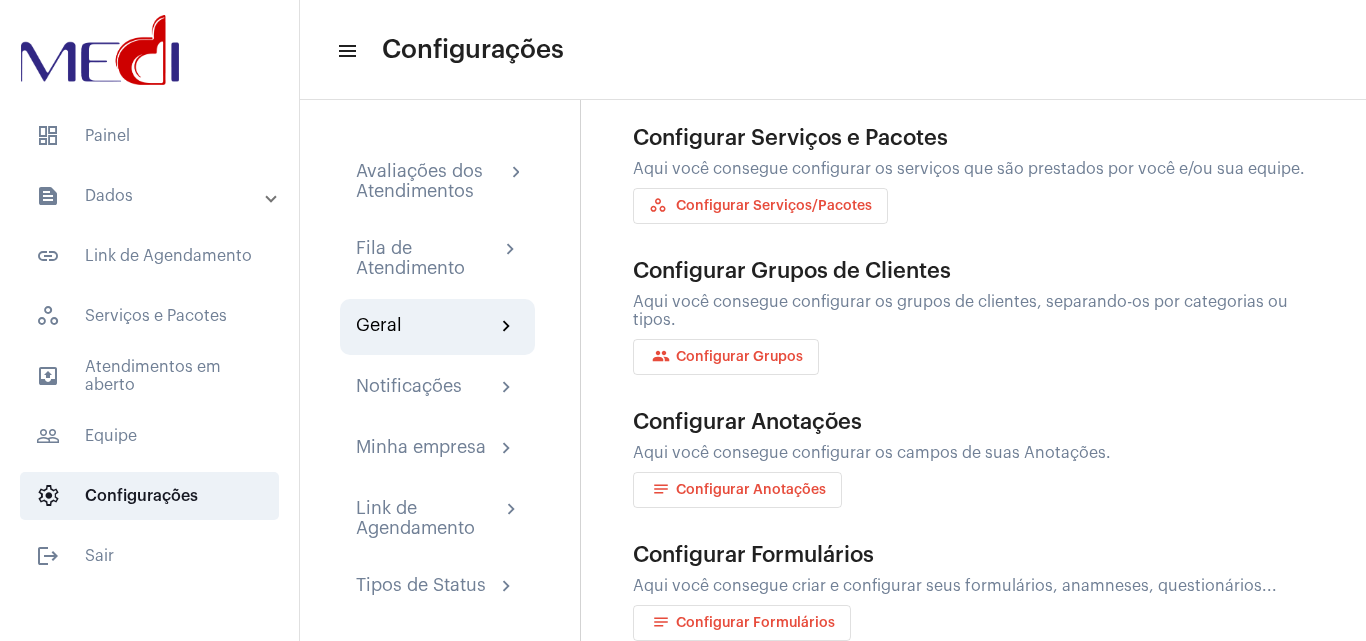 click on "workspaces_outlined Configurar Serviços/Pacotes" 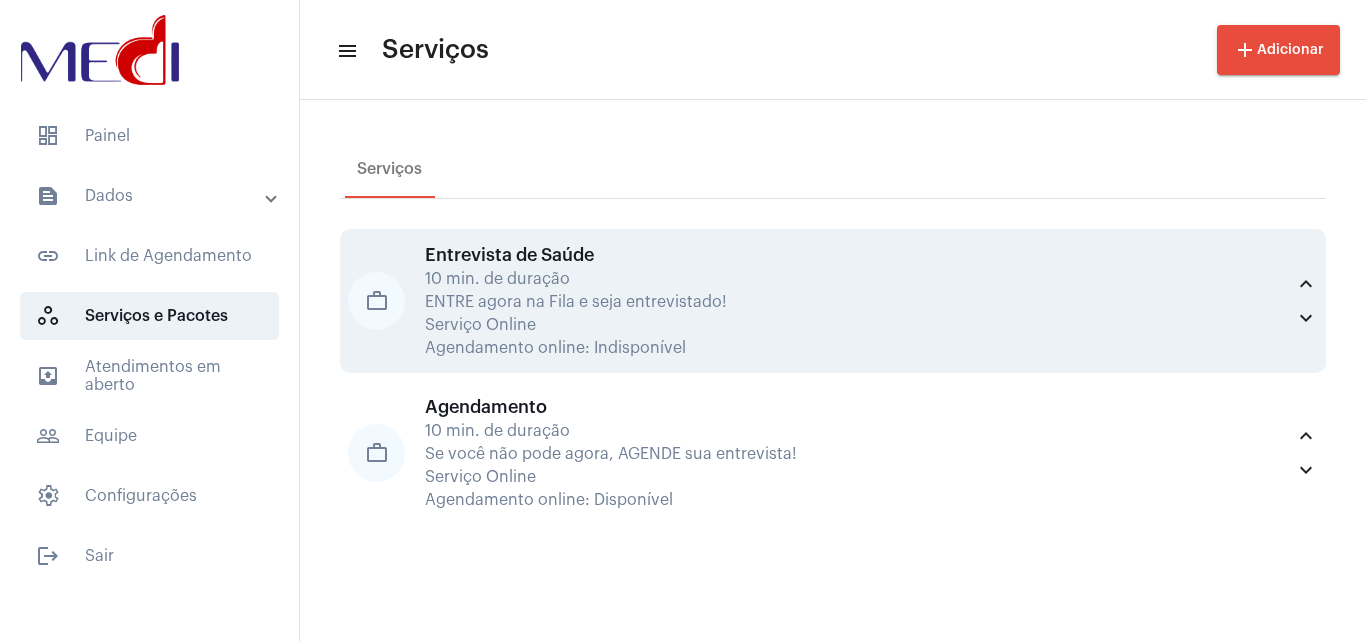 click on "ENTRE agora na Fila e seja entrevistado!" at bounding box center (854, 302) 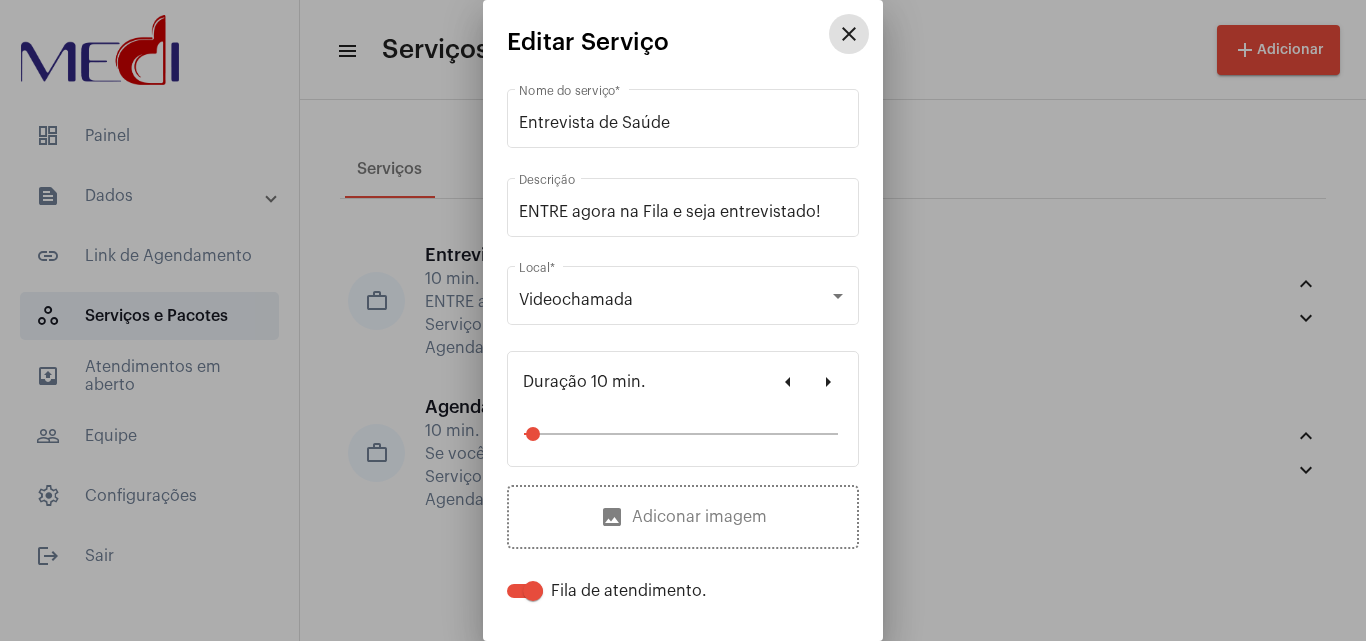 drag, startPoint x: 826, startPoint y: 46, endPoint x: 812, endPoint y: 80, distance: 36.769554 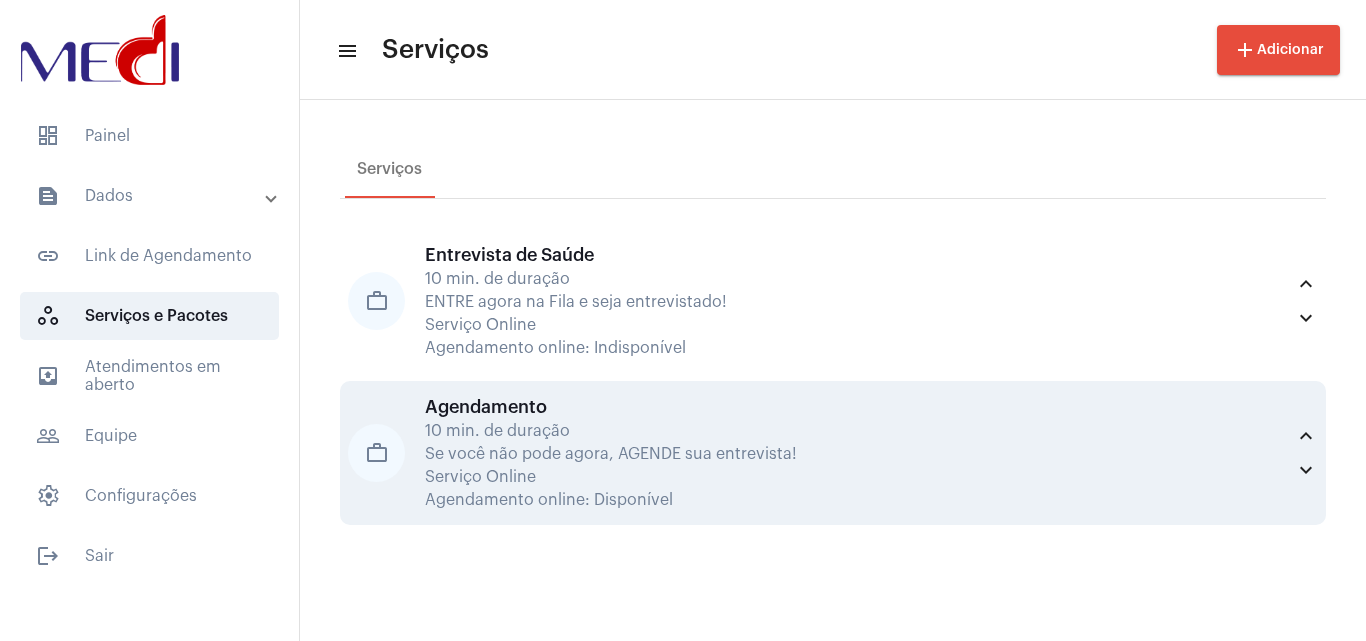 click on "Agendamento 10 min. de duração Se você não pode agora, AGENDE sua entrevista! Serviço Online Agendamento online: Disponível" at bounding box center [854, 453] 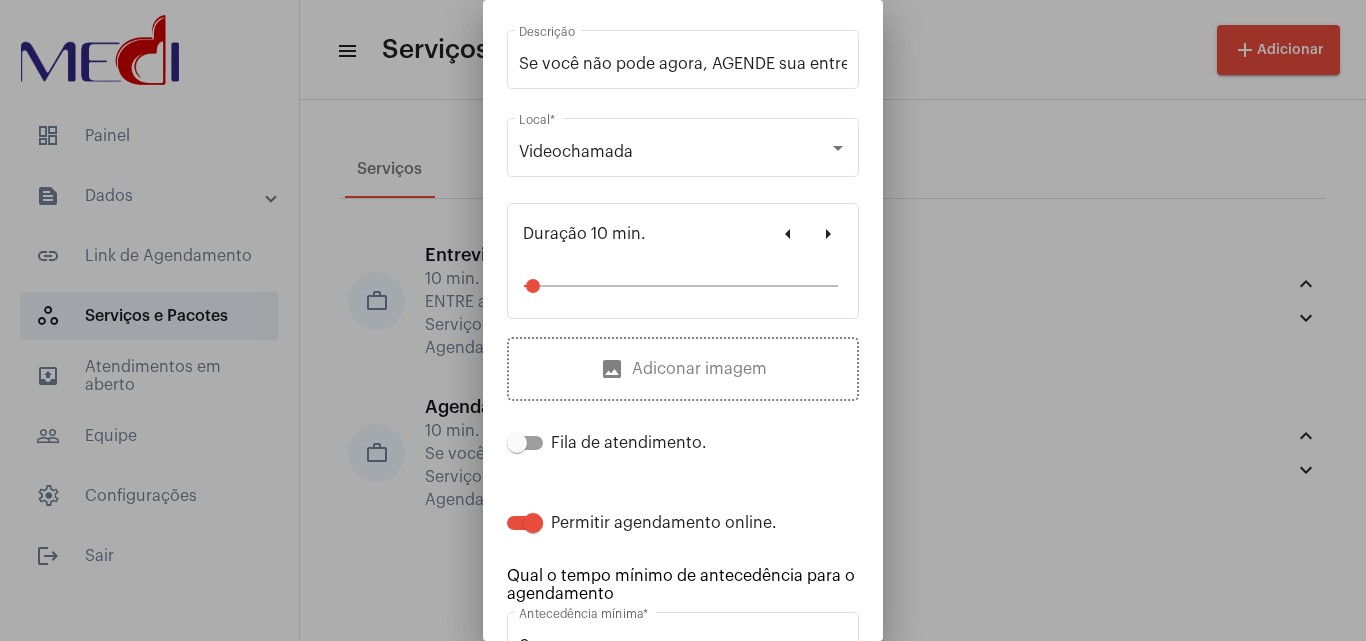 scroll, scrollTop: 0, scrollLeft: 0, axis: both 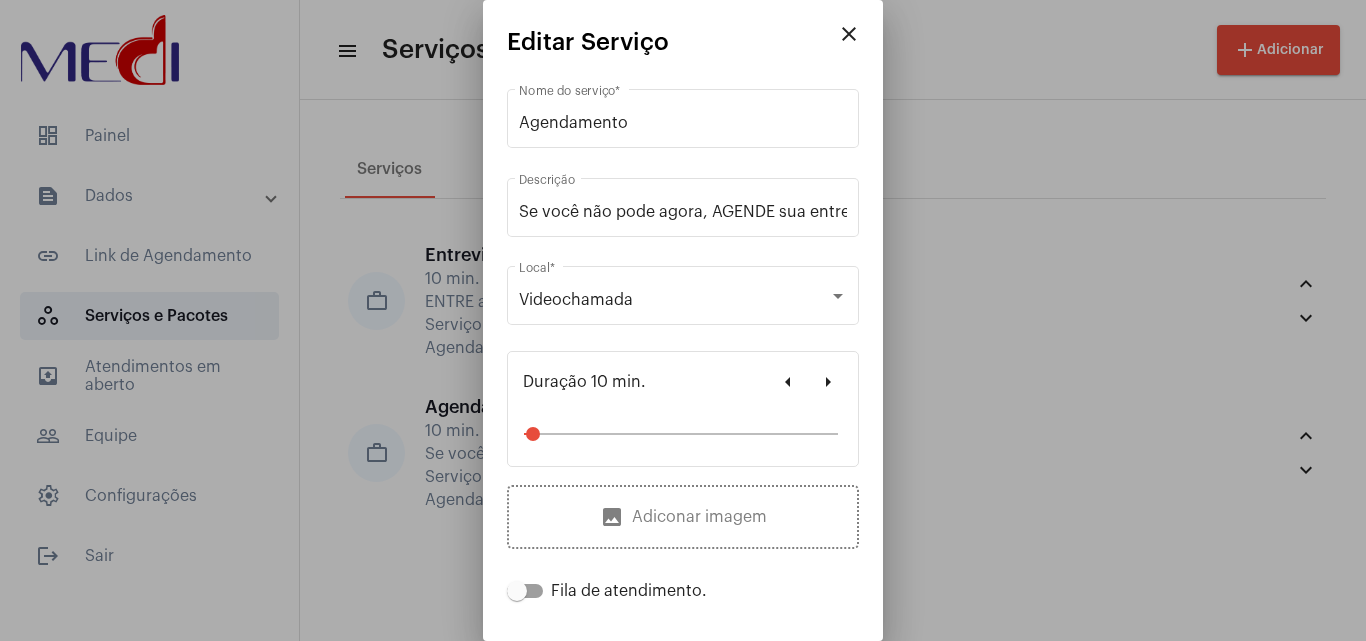 click on "close" at bounding box center (849, 34) 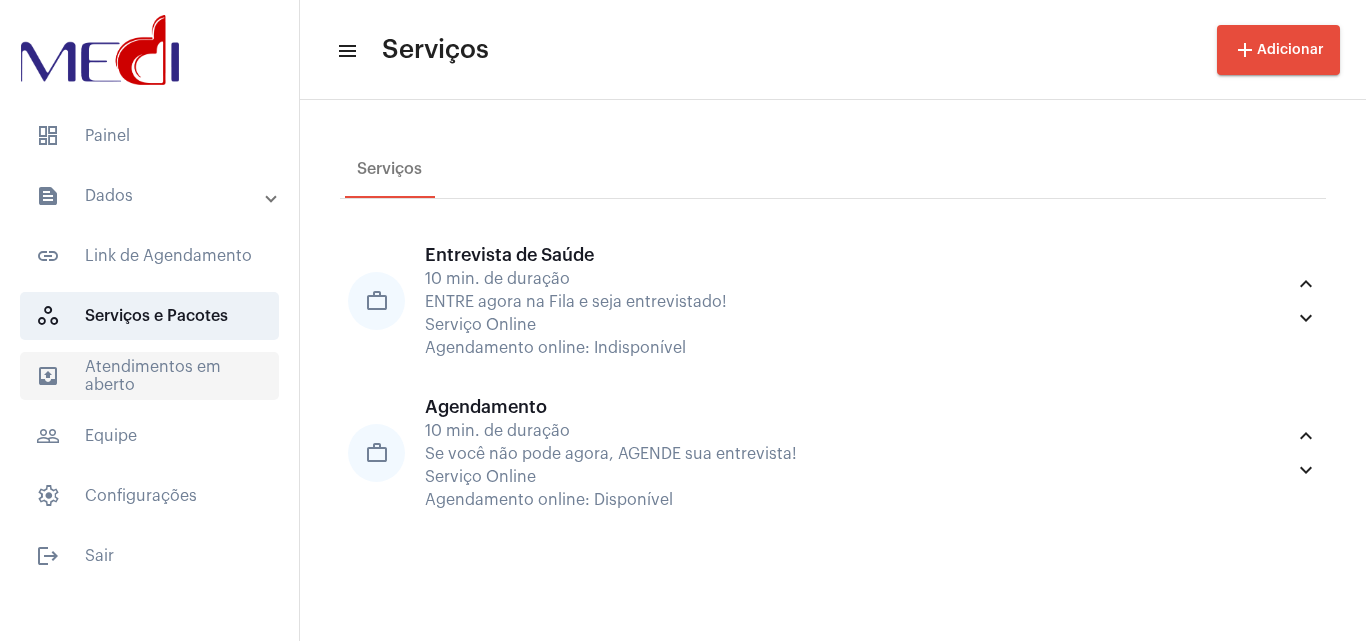click on "outbox_outline  Atendimentos em aberto" 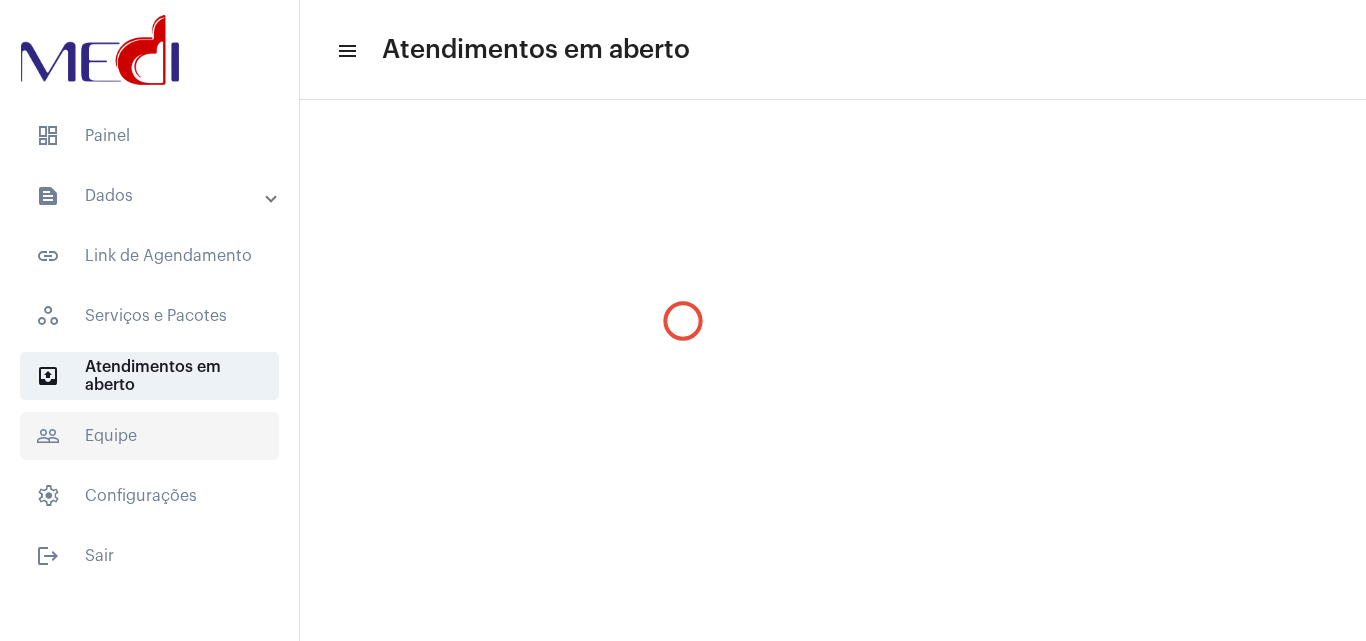 click on "people_outline  Equipe" 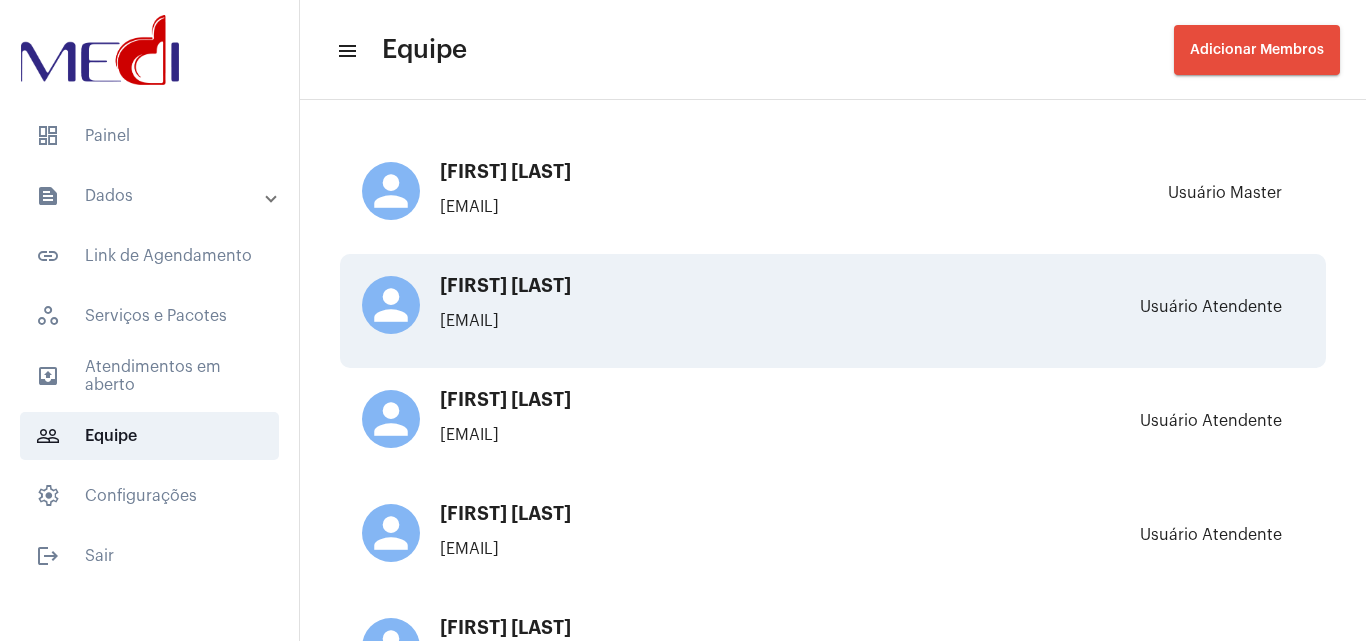 click on "person [FIRST] [LAST]  [EMAIL] Usuário Atendente" 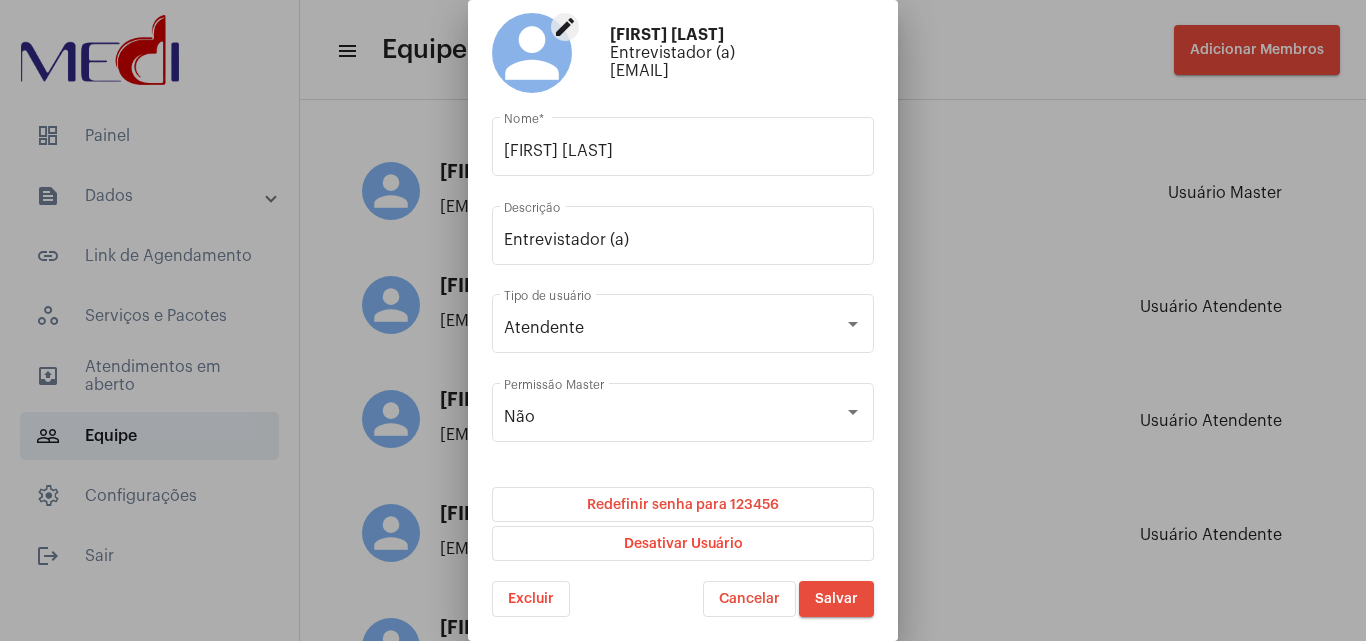 scroll, scrollTop: 0, scrollLeft: 0, axis: both 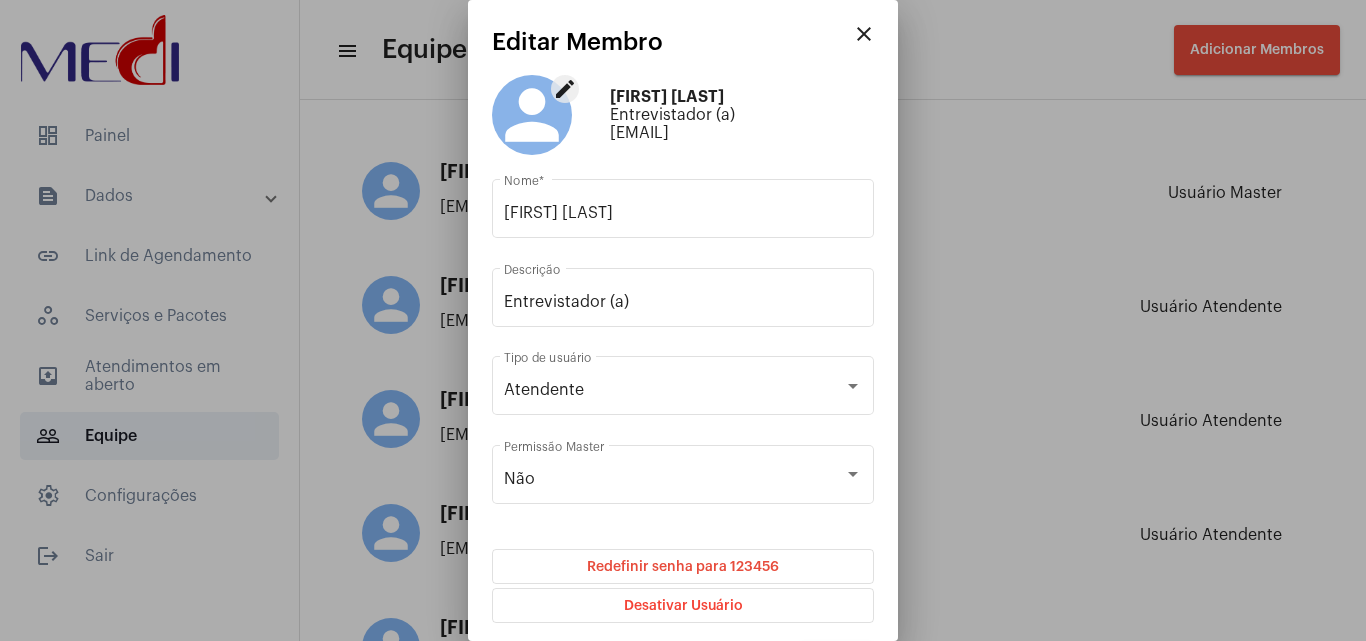 click on "close" at bounding box center [864, 34] 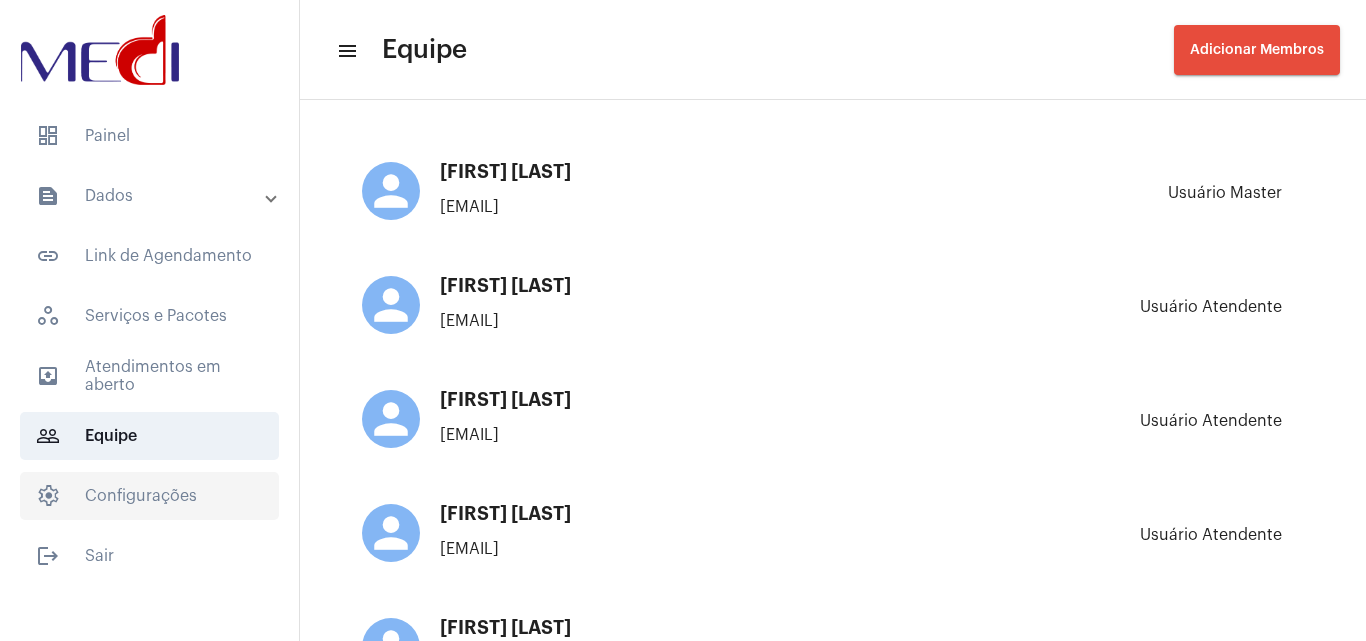 click on "settings   Configurações" 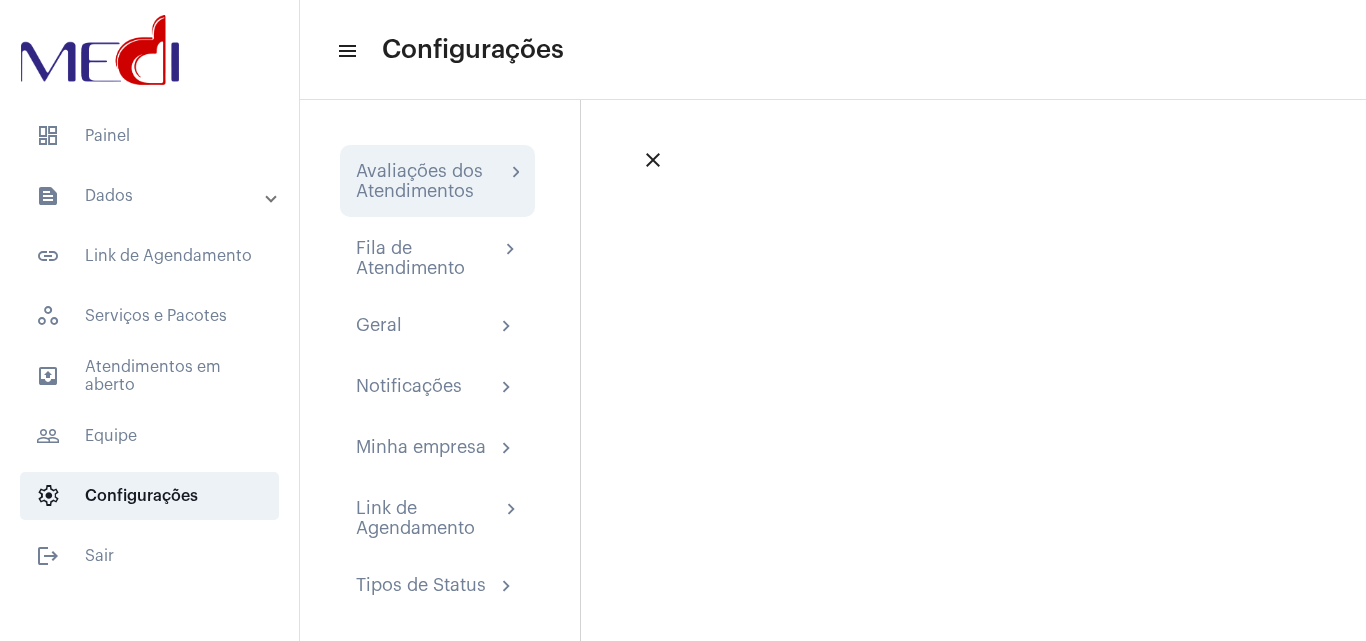 click on "Avaliações dos Atendimentos" 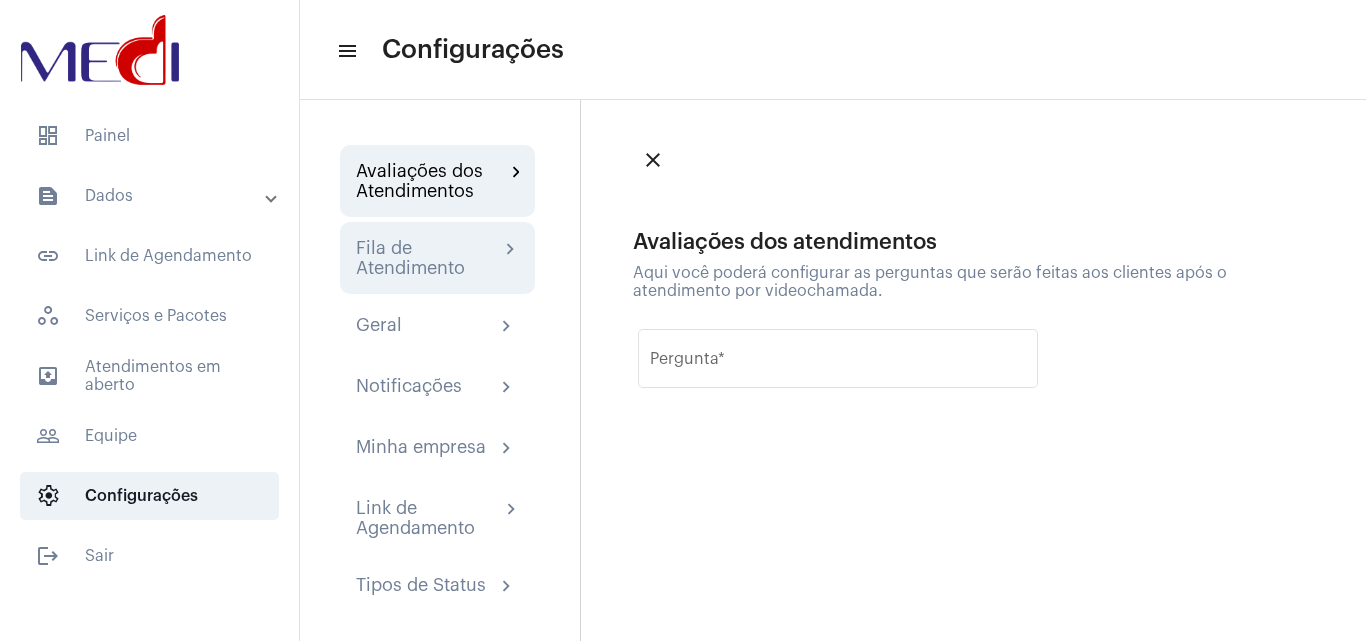 click on "Fila de Atendimento chevron_right" 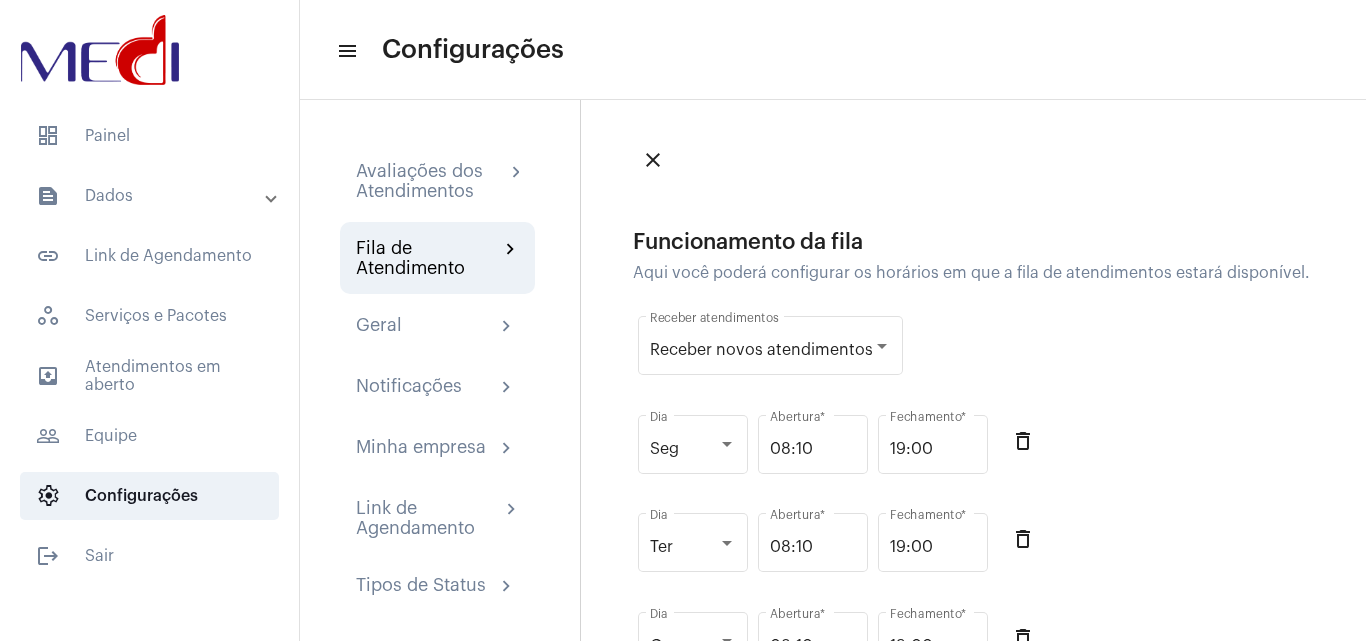 click on "Avaliações dos Atendimentos chevron_right Fila de Atendimento chevron_right Geral chevron_right Notificações chevron_right Minha empresa chevron_right Link de Agendamento chevron_right Tipos de Status chevron_right" 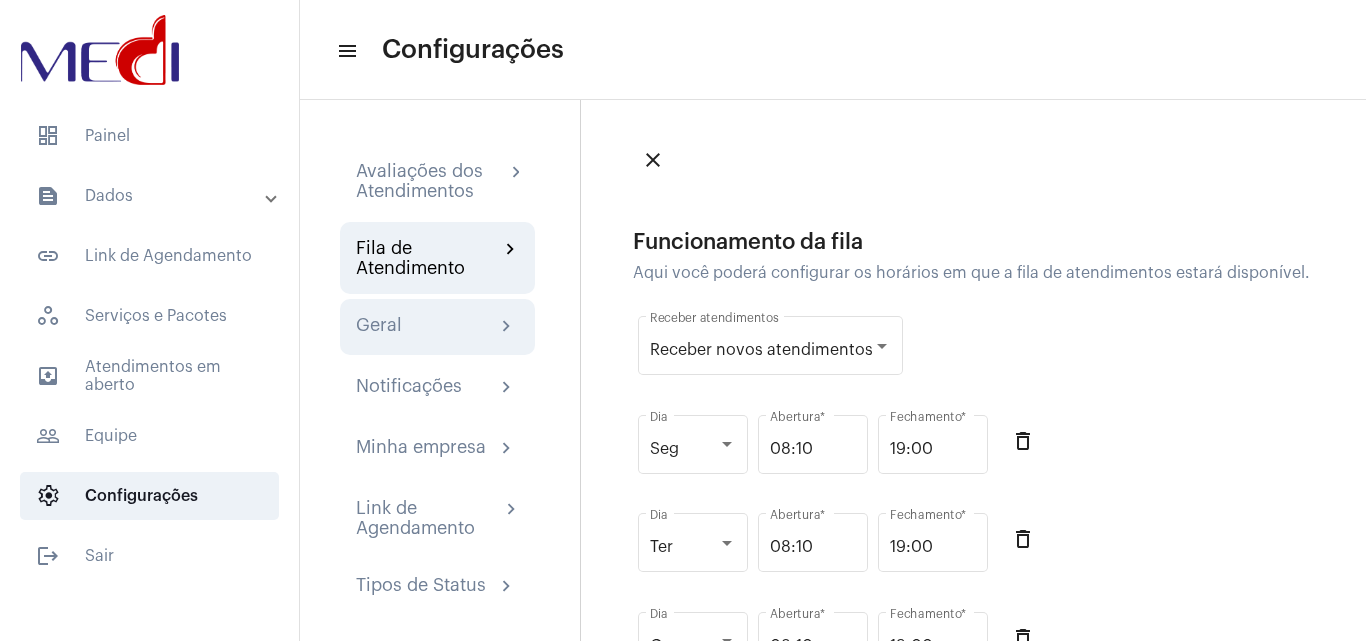 click on "Geral chevron_right" 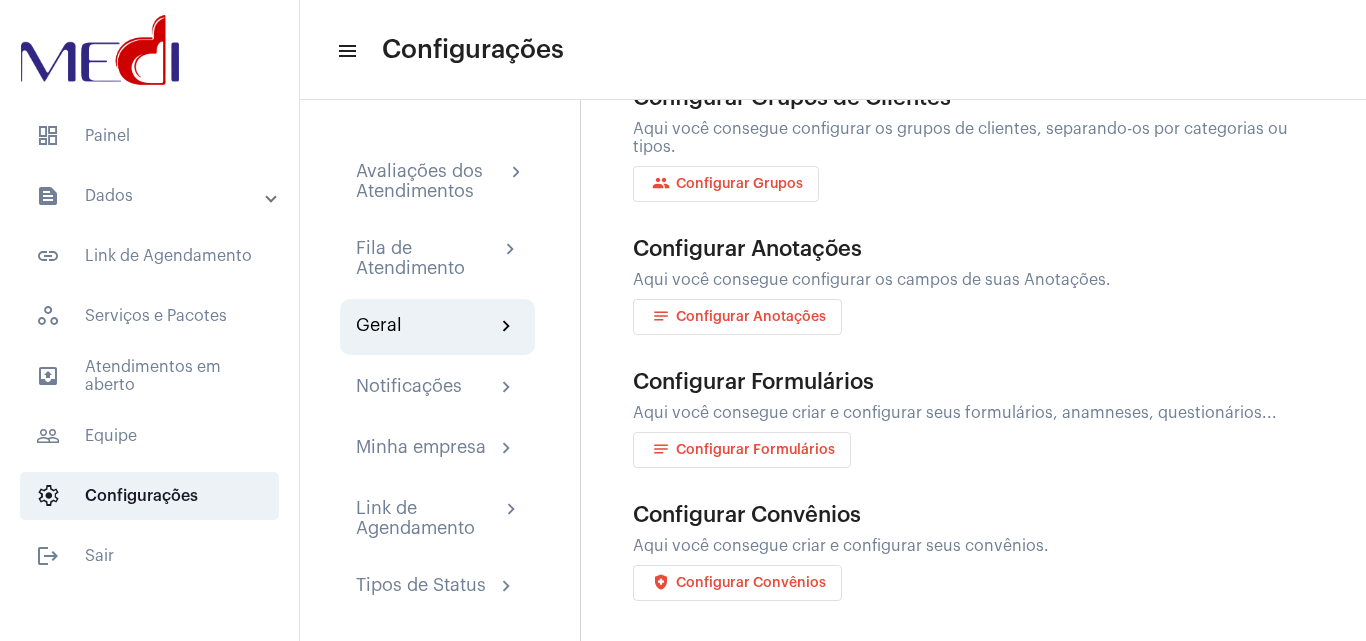 scroll, scrollTop: 554, scrollLeft: 0, axis: vertical 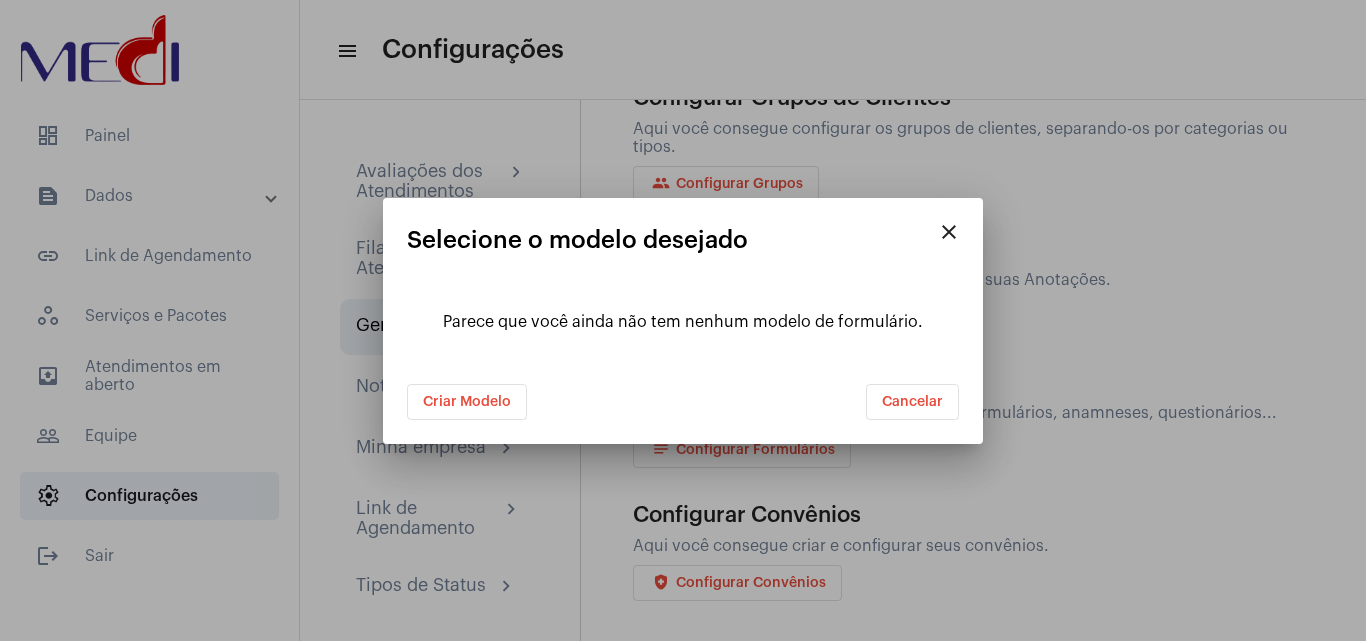 click on "Criar Modelo" at bounding box center [467, 402] 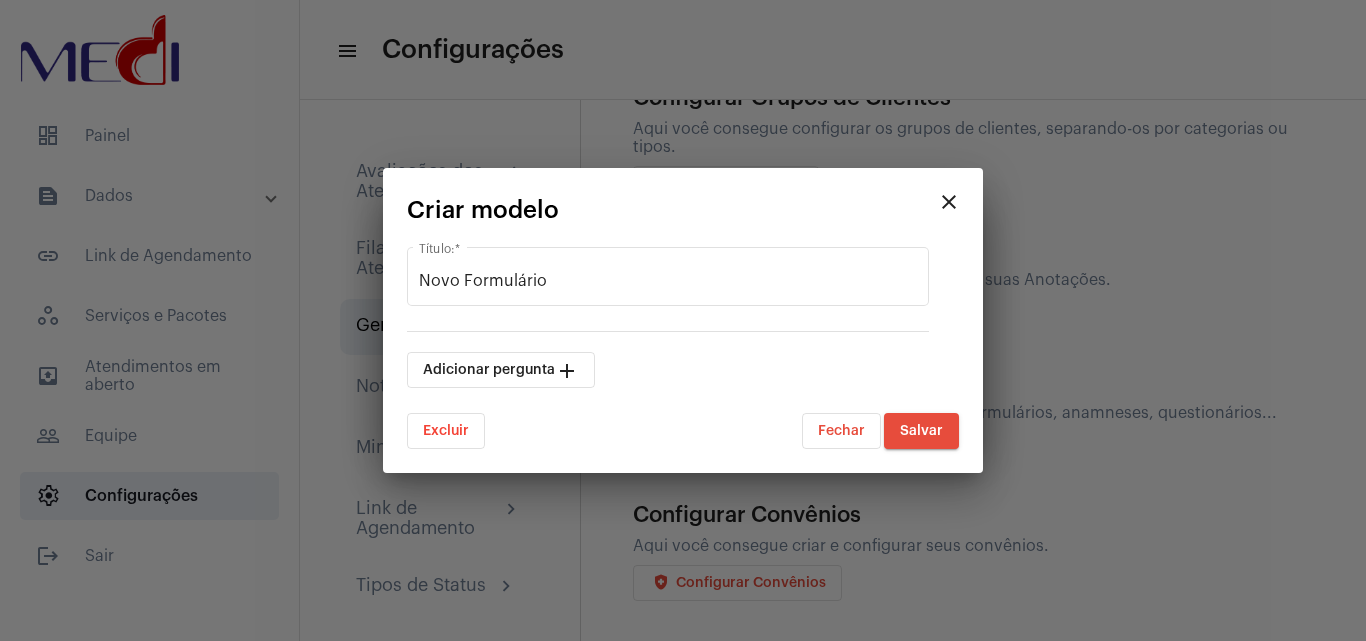 click on "Fechar" at bounding box center [841, 431] 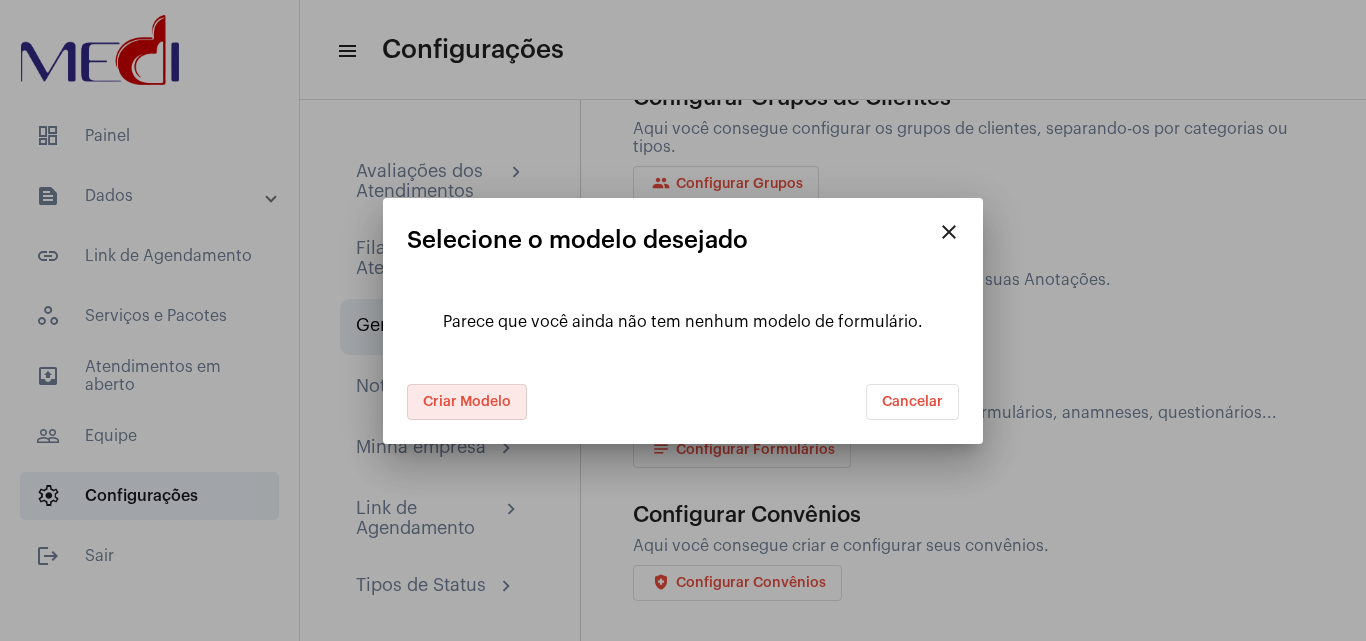 click on "Cancelar" at bounding box center (912, 402) 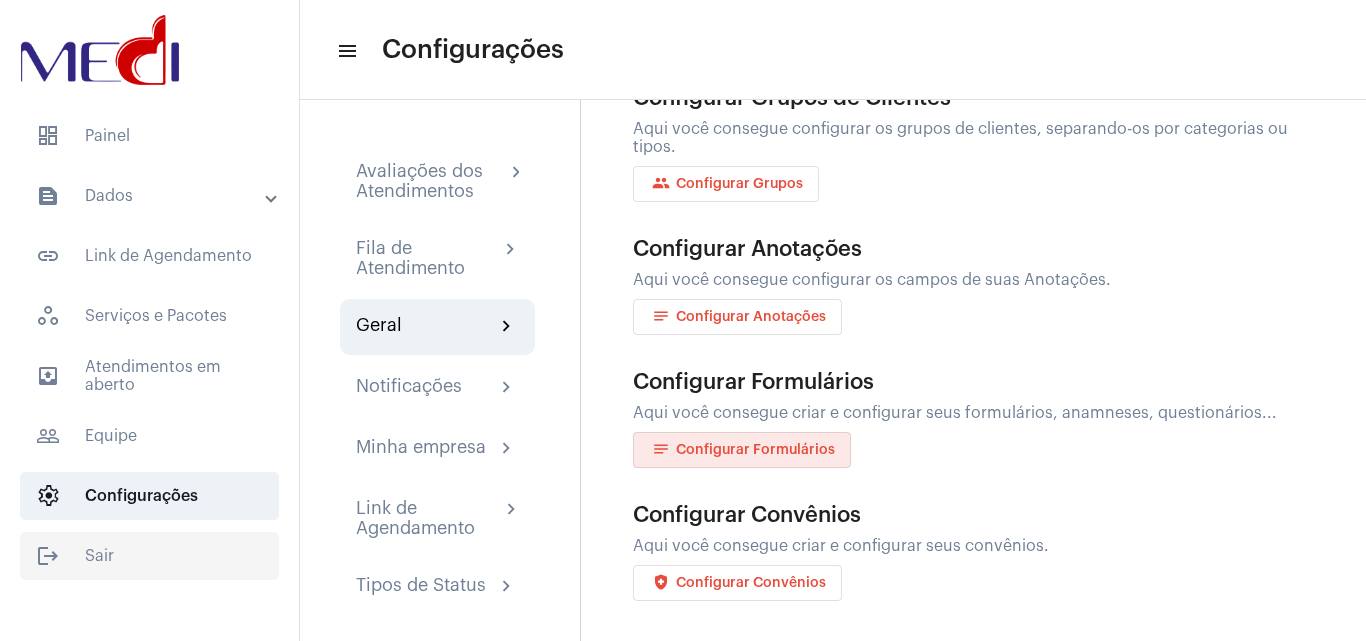 click on "logout  Sair" 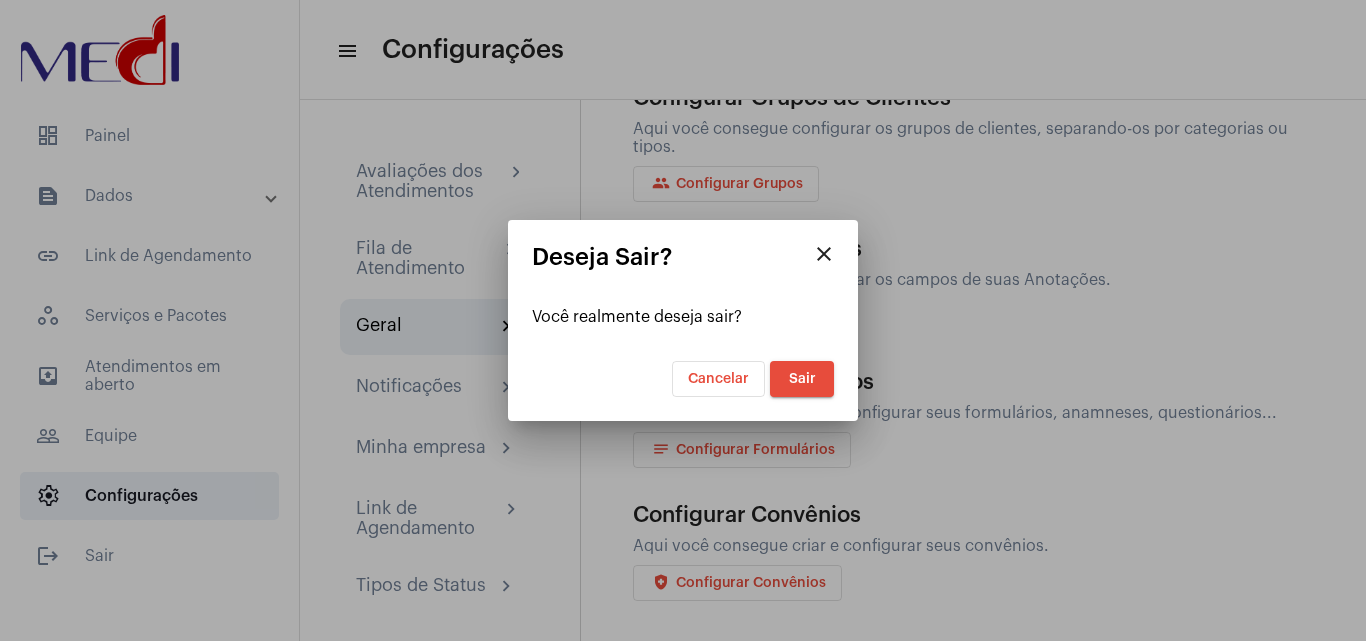 click on "close  Deseja Sair?   Você realmente deseja sair?  Cancelar Sair" at bounding box center (683, 320) 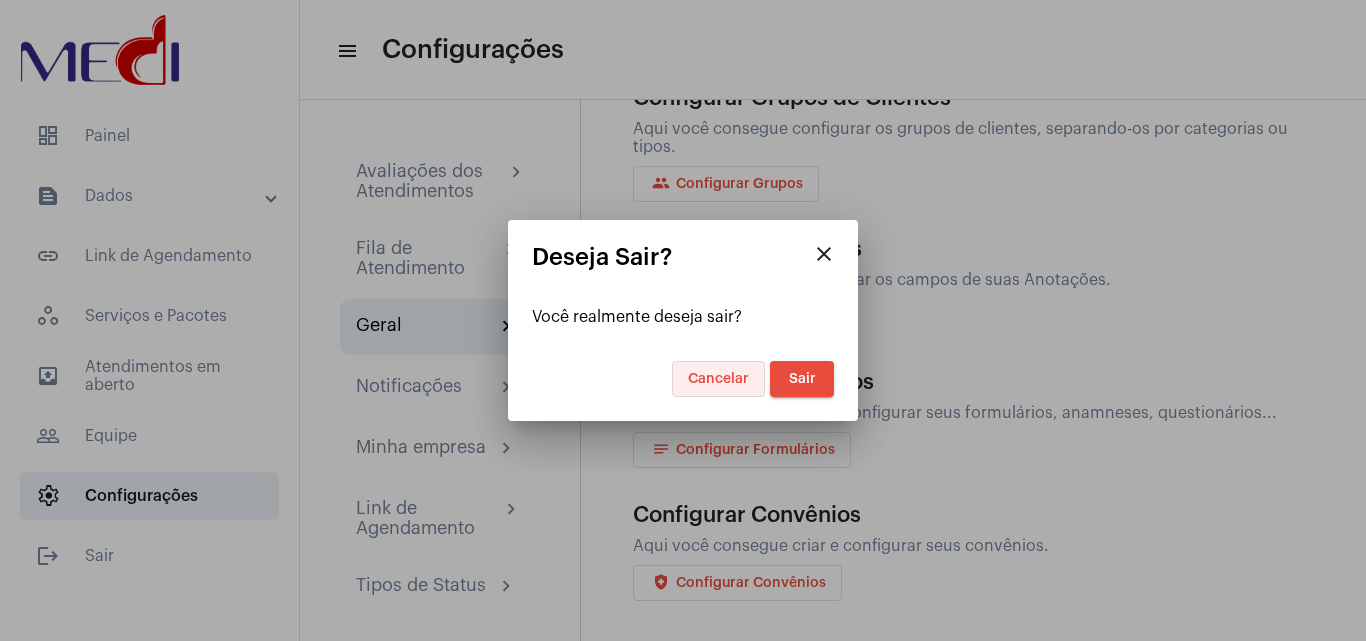 click on "Cancelar" at bounding box center (718, 379) 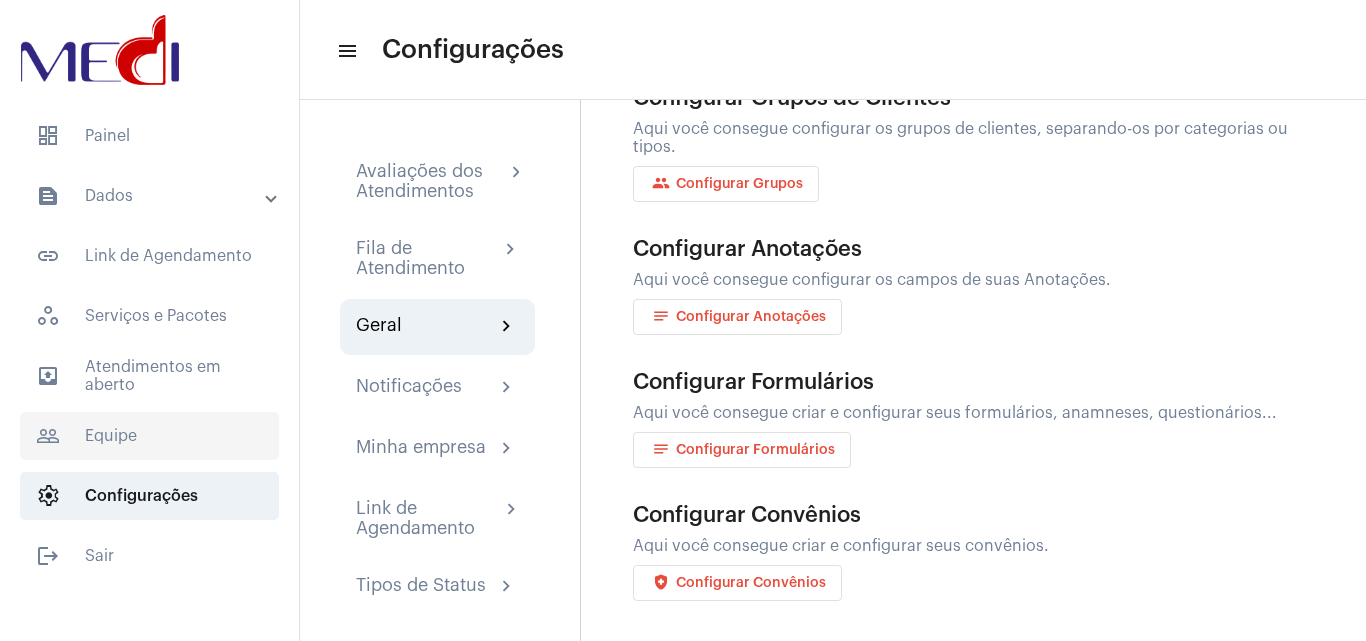 click on "people_outline  Equipe" 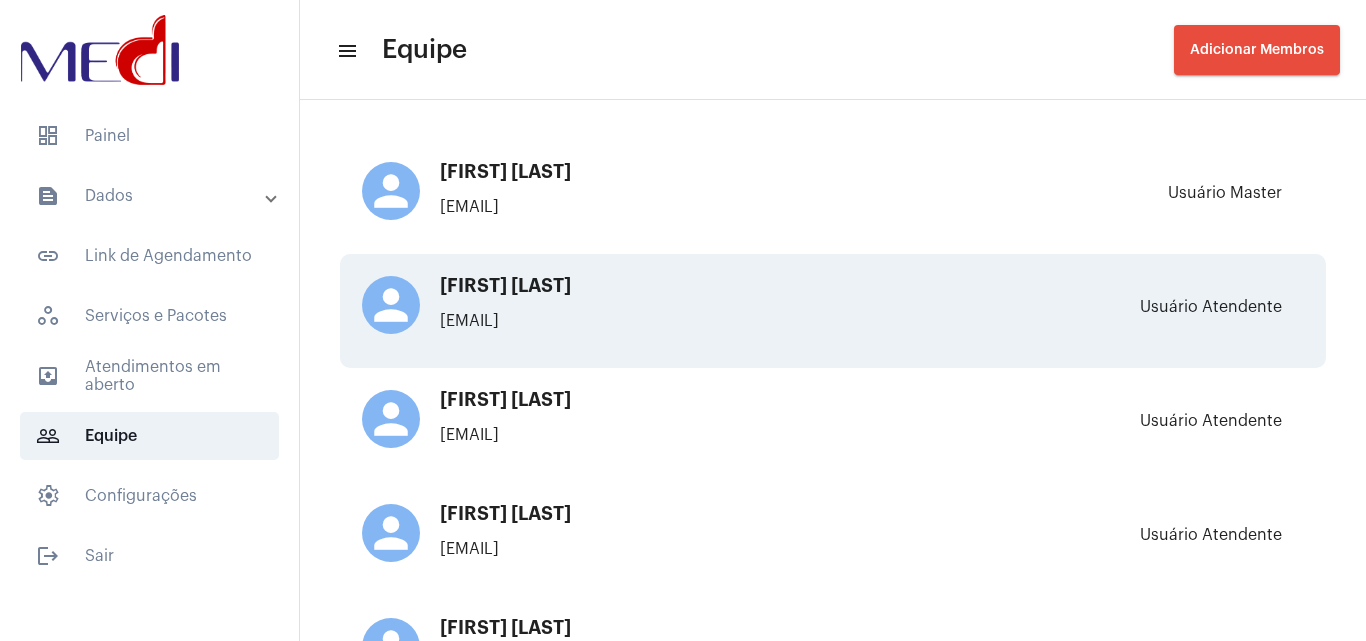 click on "[FIRST] [LAST]" 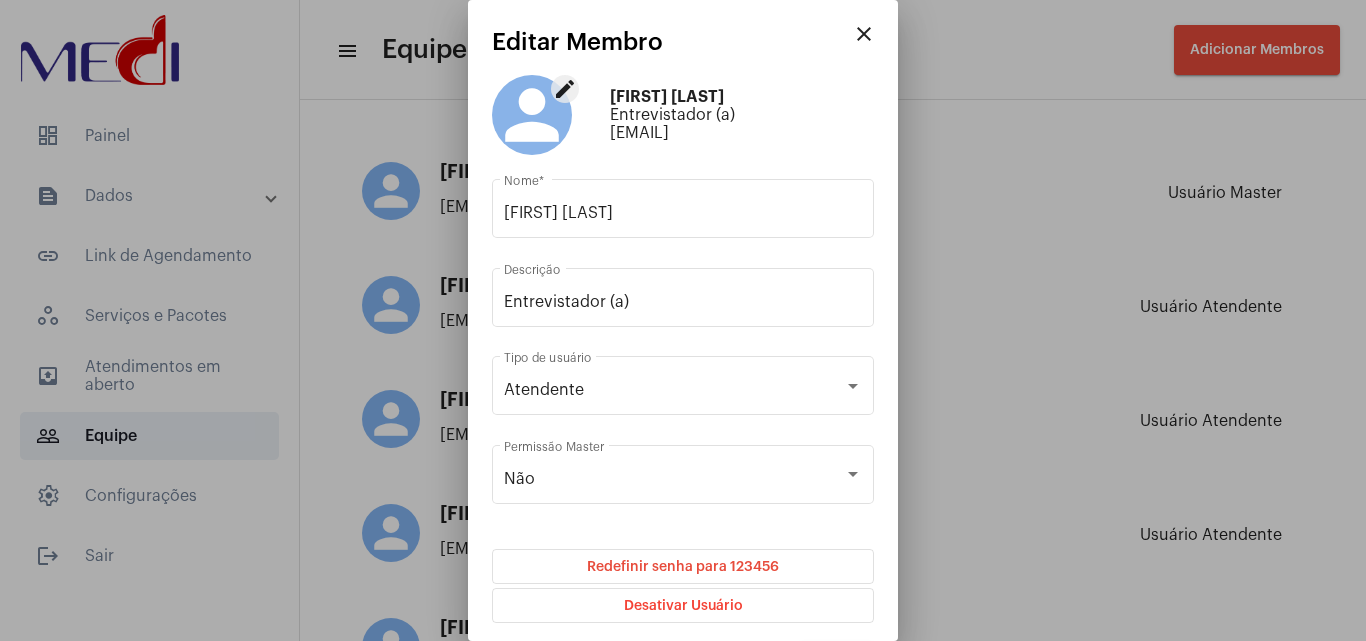 drag, startPoint x: 610, startPoint y: 127, endPoint x: 852, endPoint y: 142, distance: 242.46443 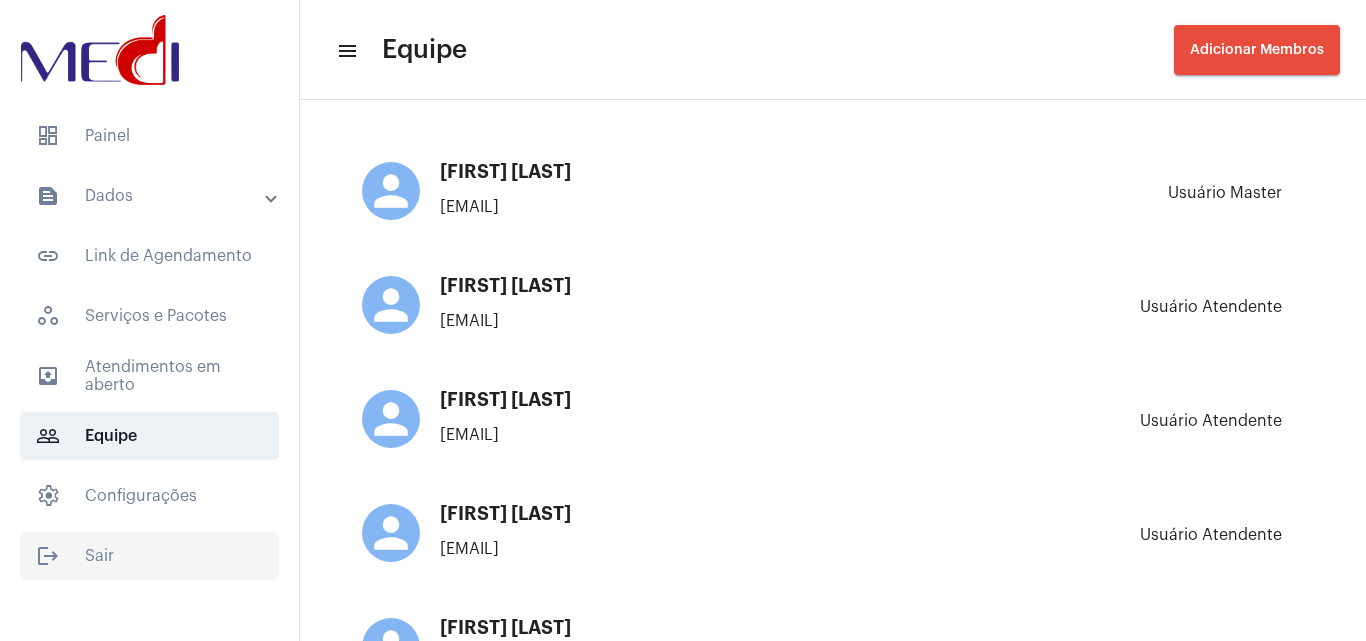 click on "logout  Sair" 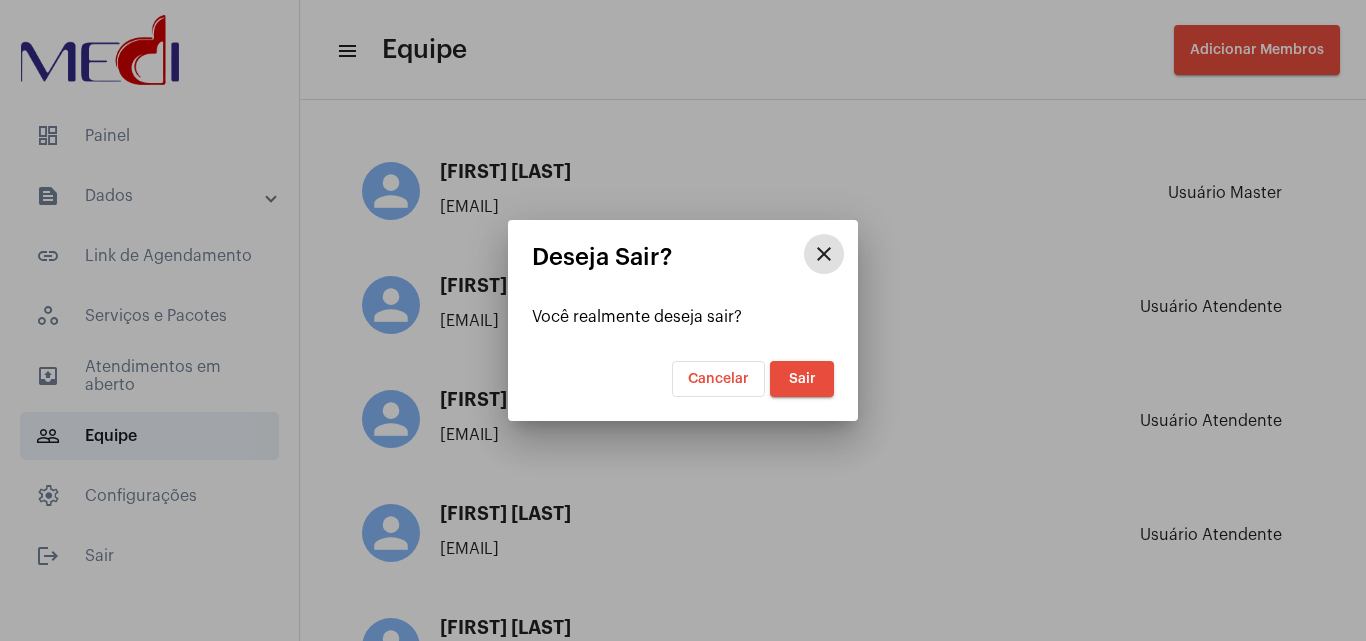 click on "Sair" at bounding box center [802, 379] 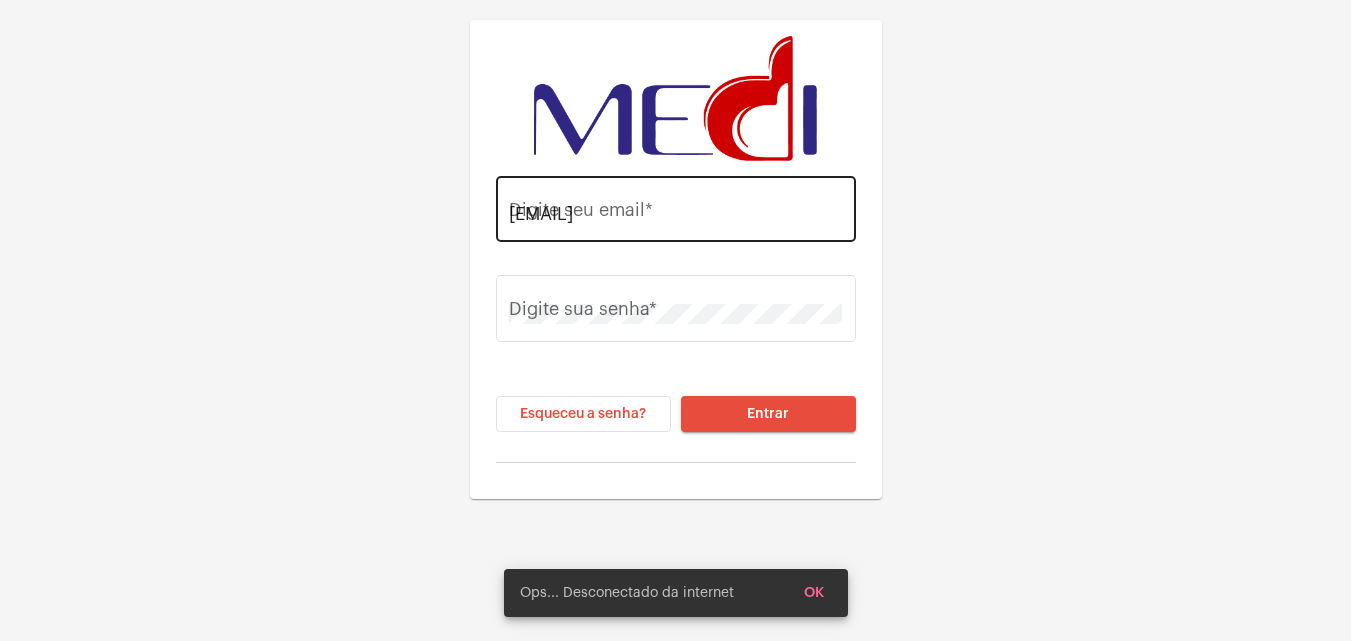 click on "[EMAIL] Digite seu email  *" 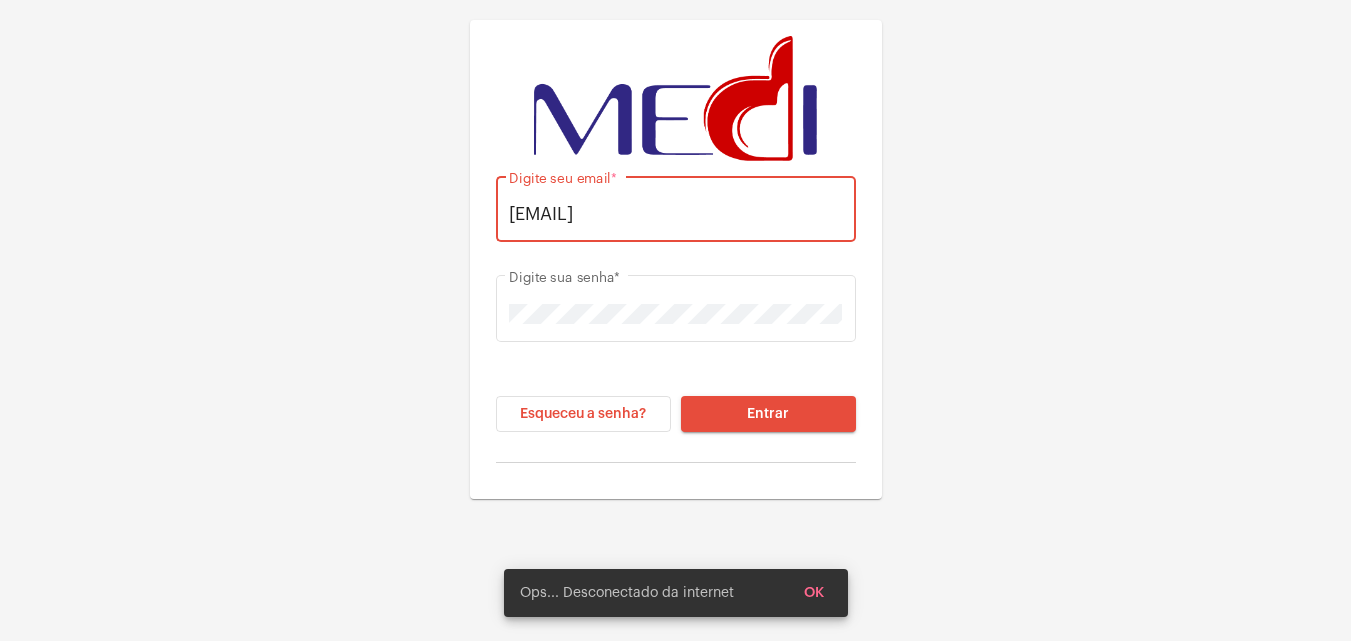 click on "[EMAIL] Digite seu email  *" 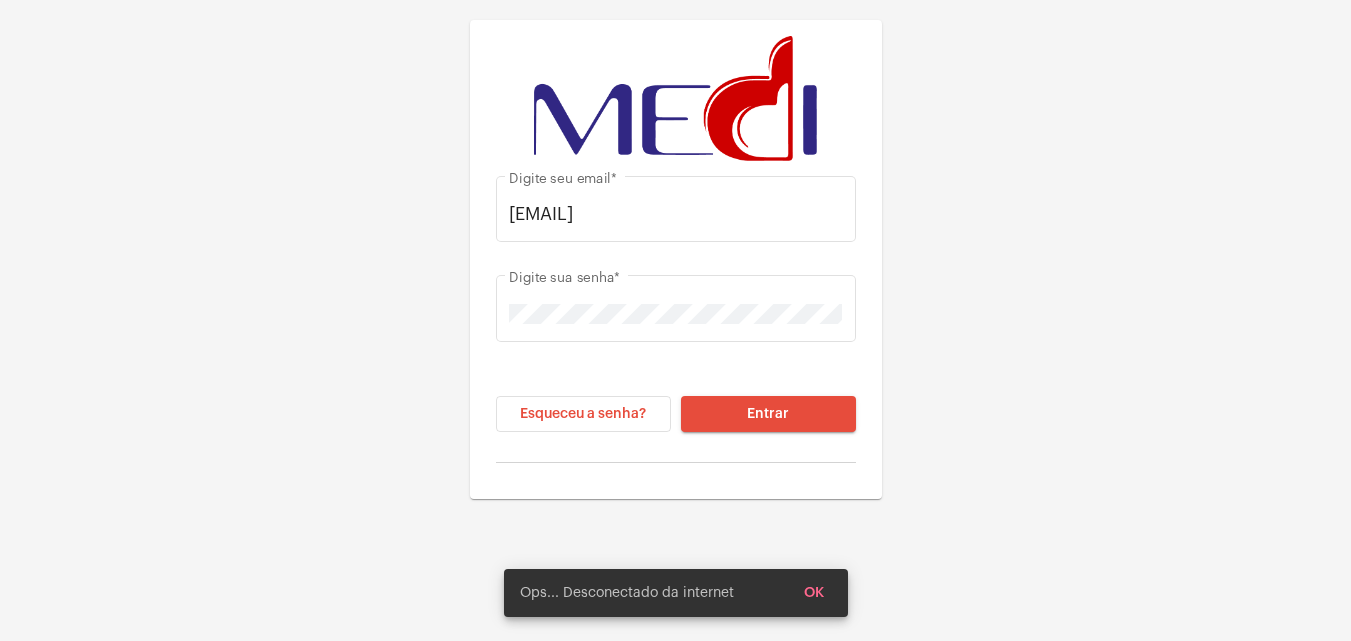 click on "[EMAIL] Digite seu email  * Digite sua senha  * Esqueceu a senha? Entrar" 